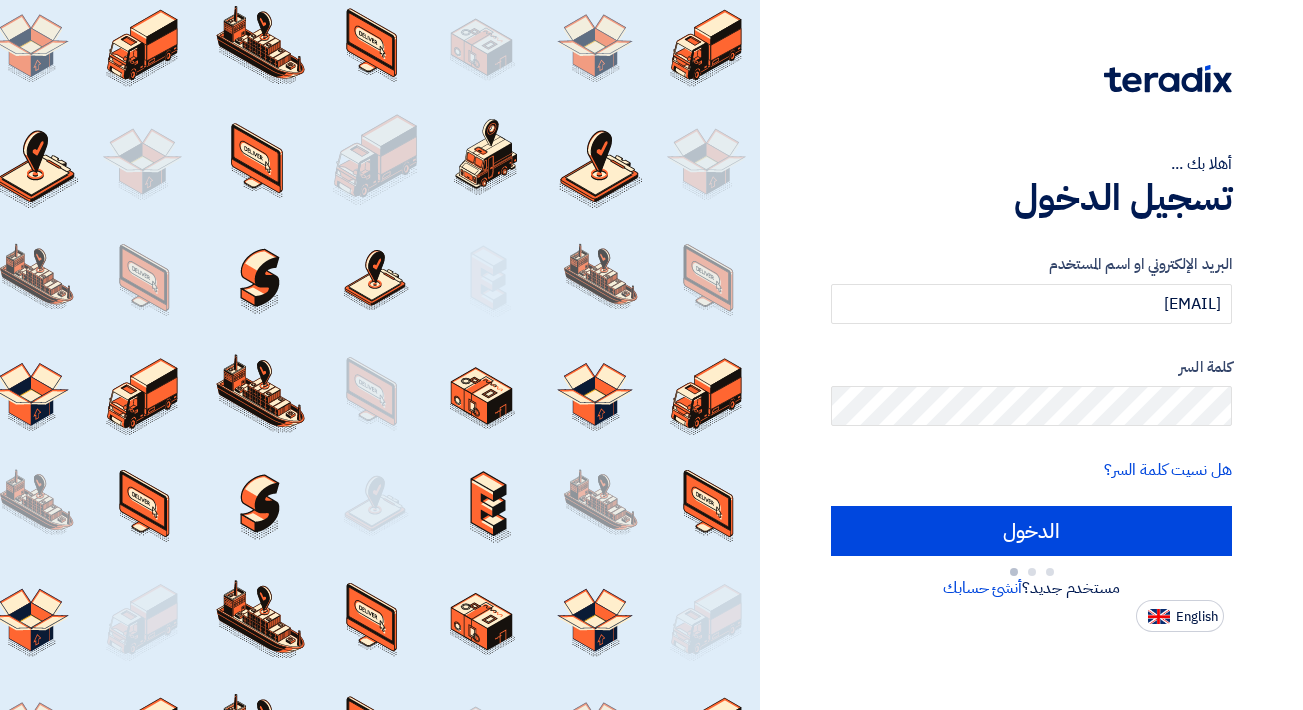 scroll, scrollTop: 0, scrollLeft: 0, axis: both 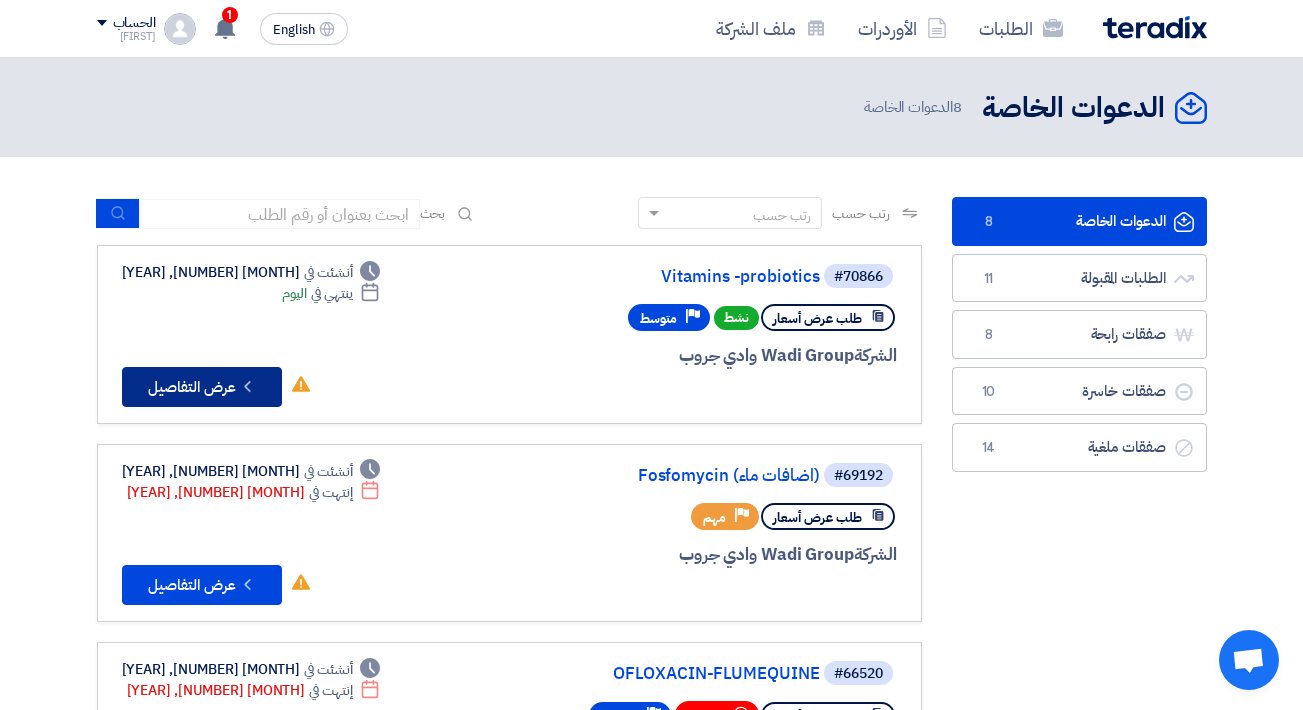 click on "Check details
عرض التفاصيل" 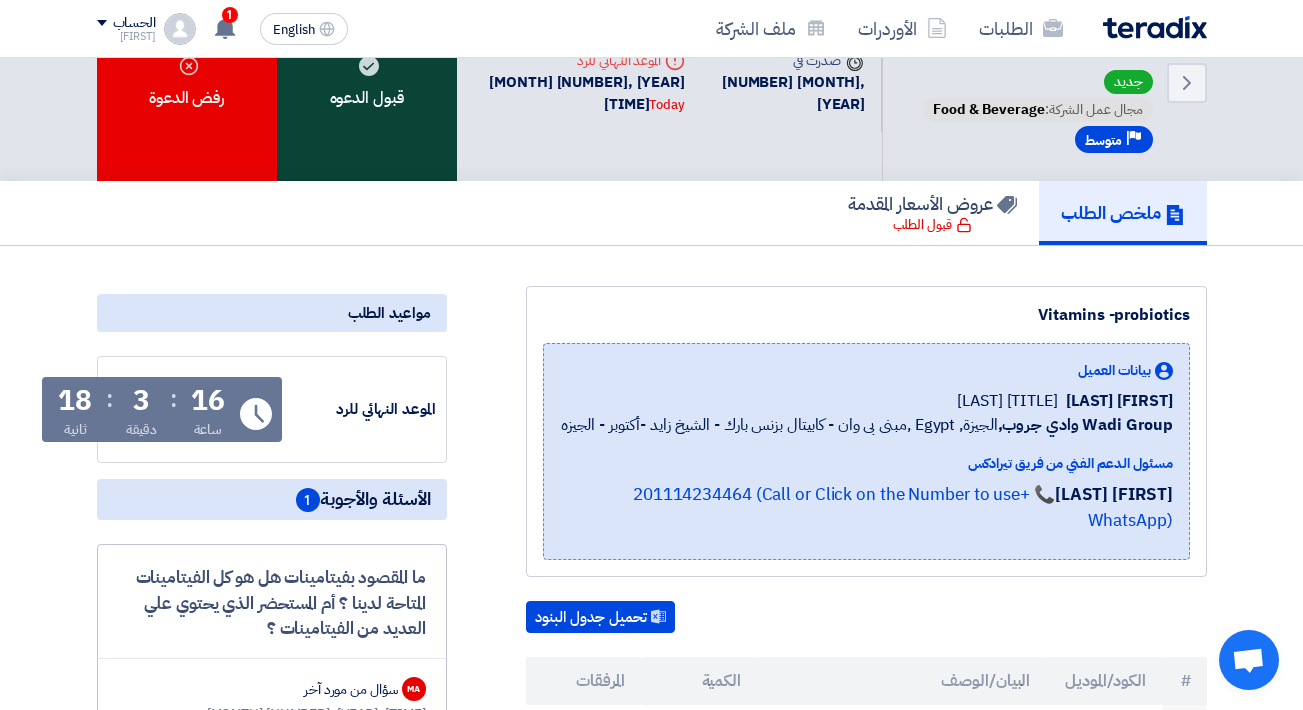 scroll, scrollTop: 63, scrollLeft: 0, axis: vertical 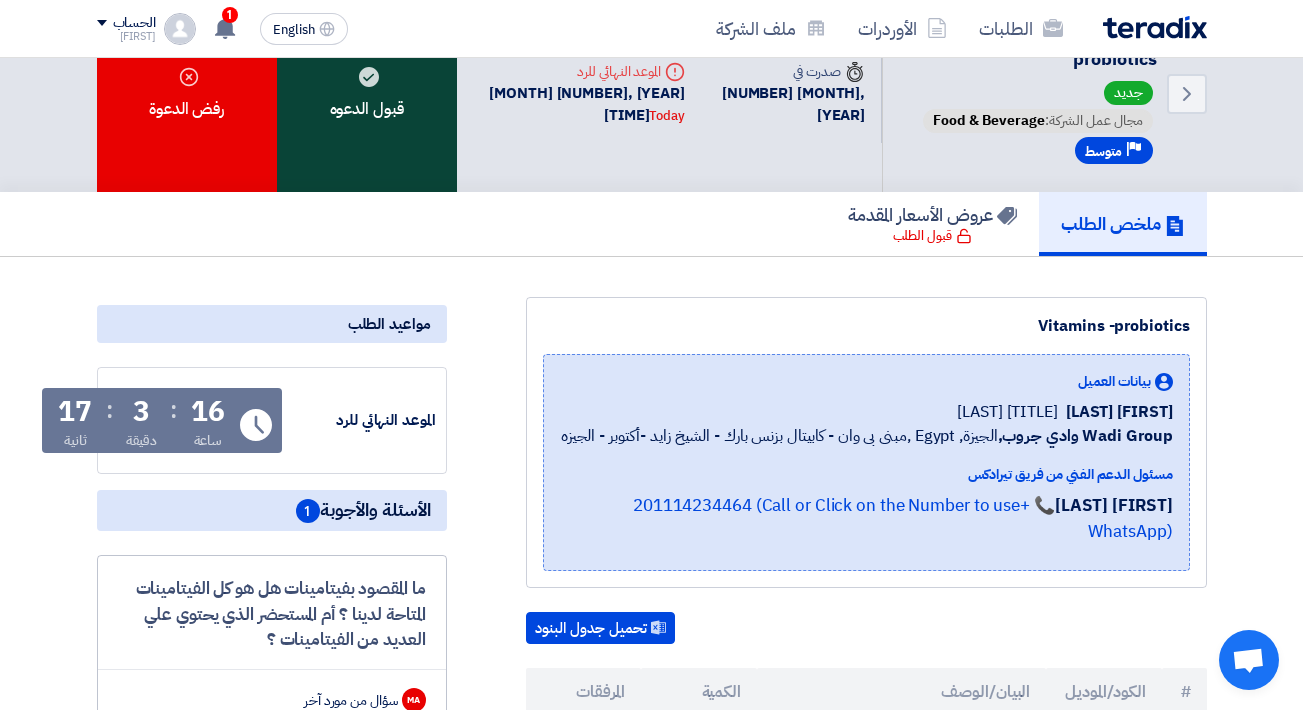 click on "قبول الدعوه" 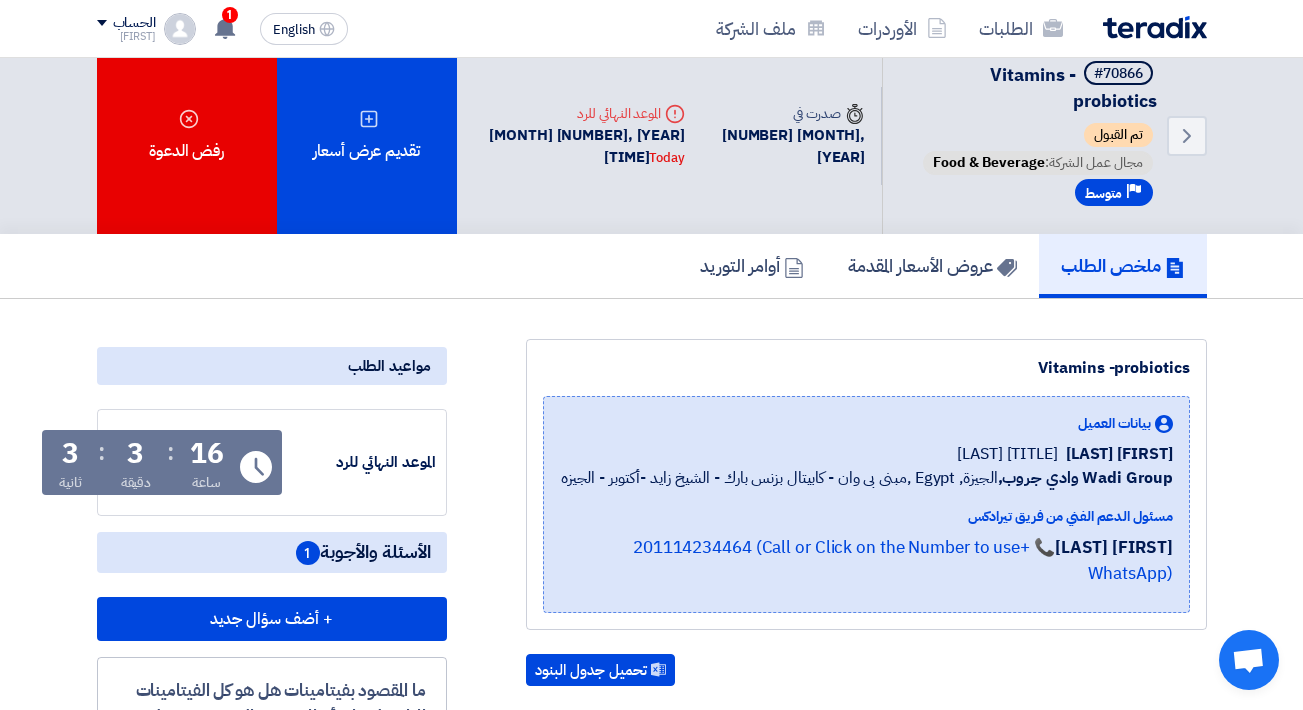 scroll, scrollTop: 4, scrollLeft: 0, axis: vertical 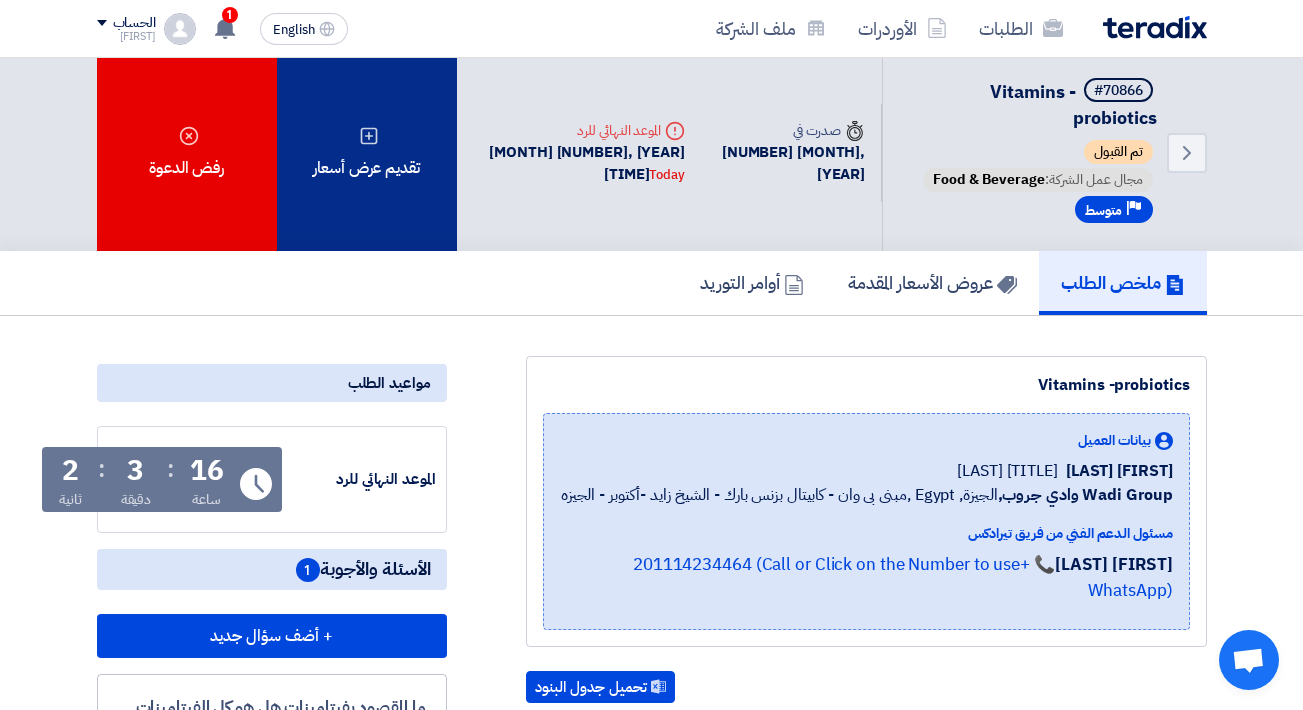 click on "تقديم عرض أسعار" 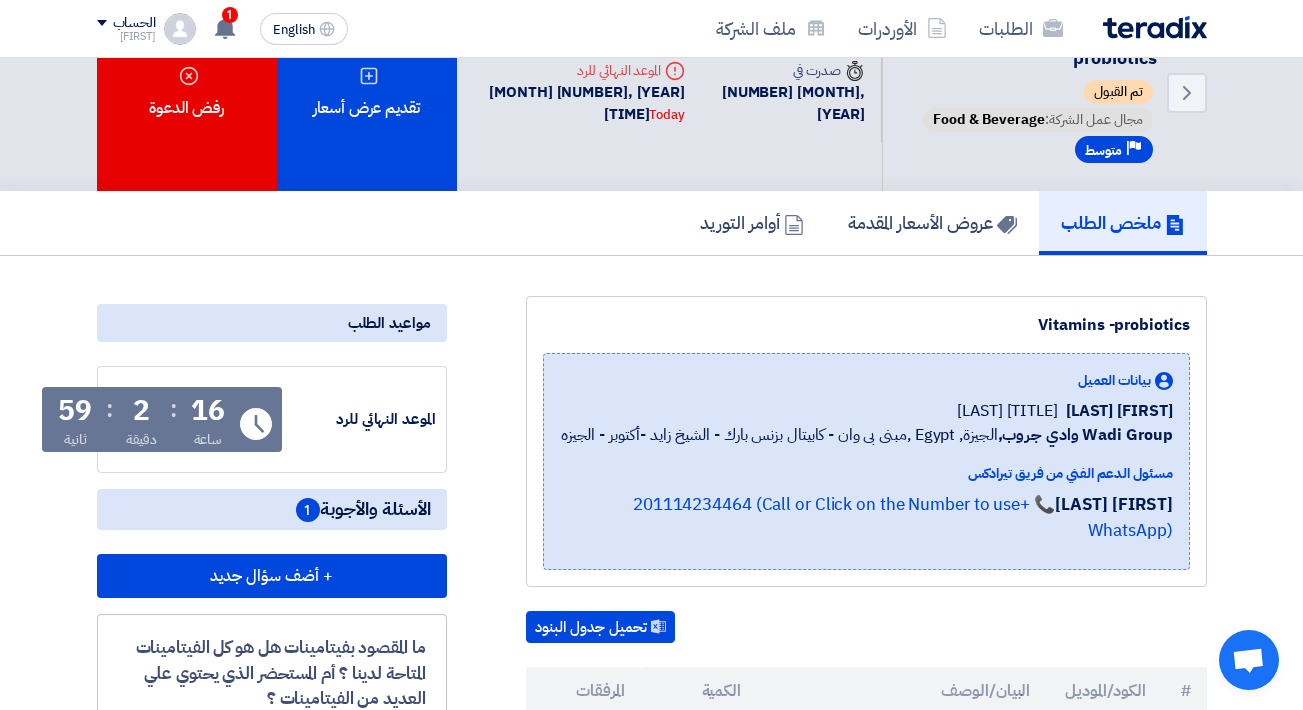 scroll, scrollTop: 65, scrollLeft: 0, axis: vertical 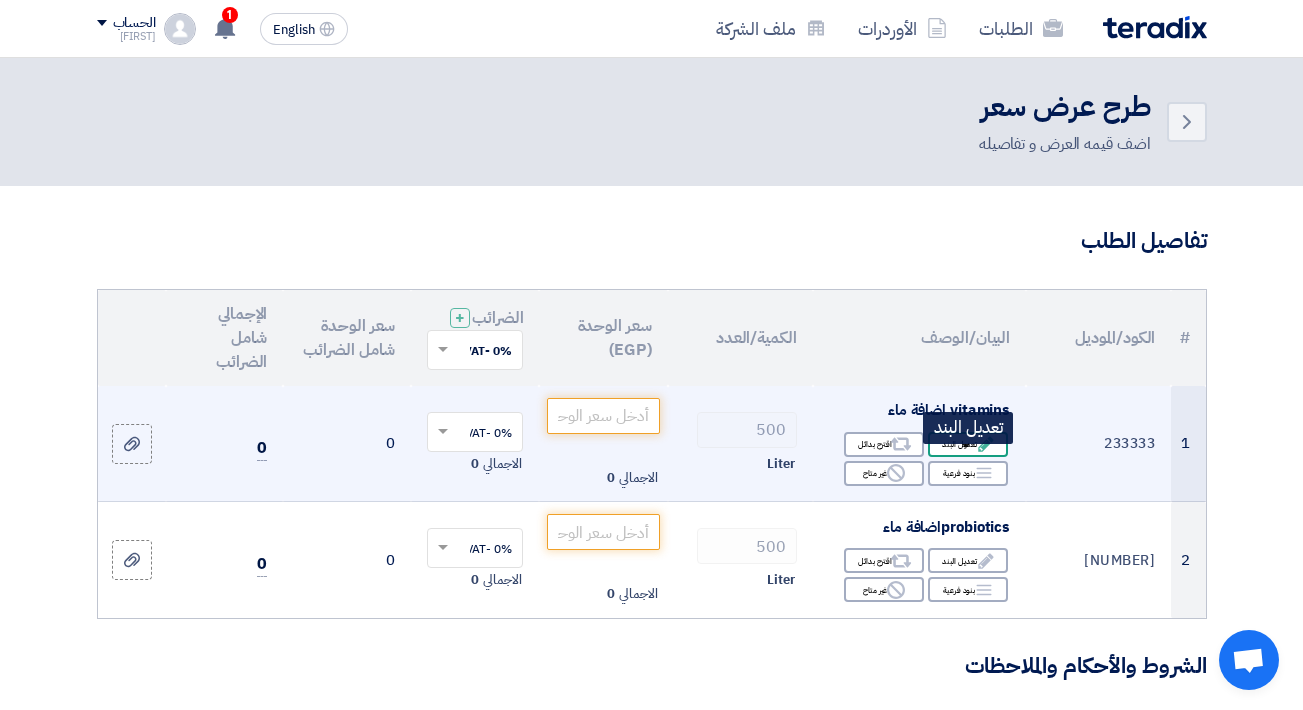 click on "Edit
تعديل البند" 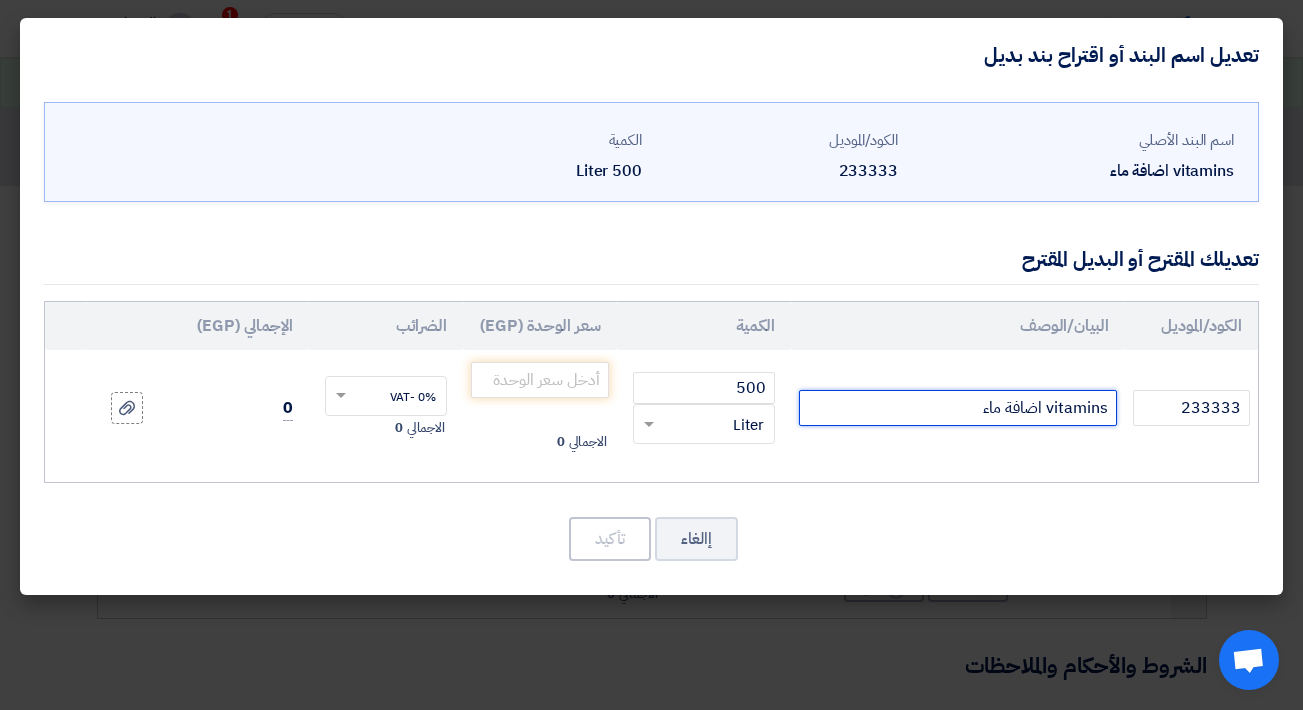 click on "vitamins اضافة ماء" 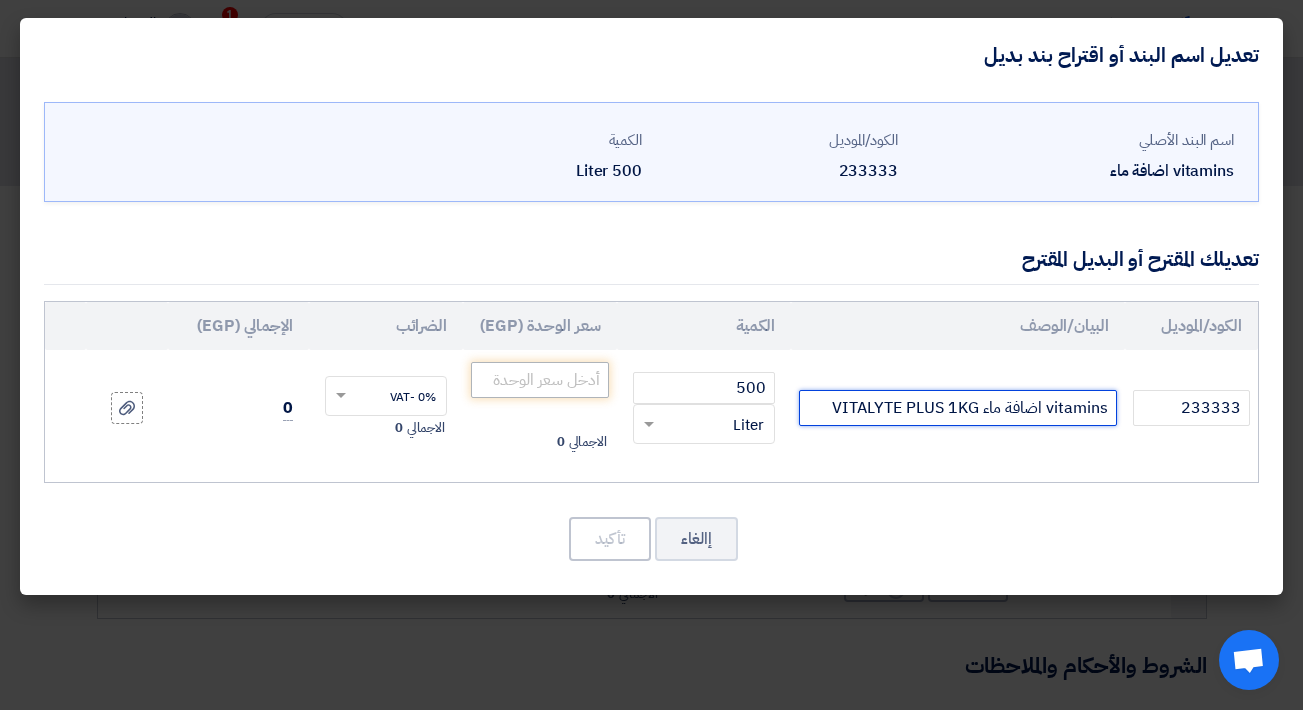 type on "vitamins اضافة ماء VITALYTE PLUS 1KG" 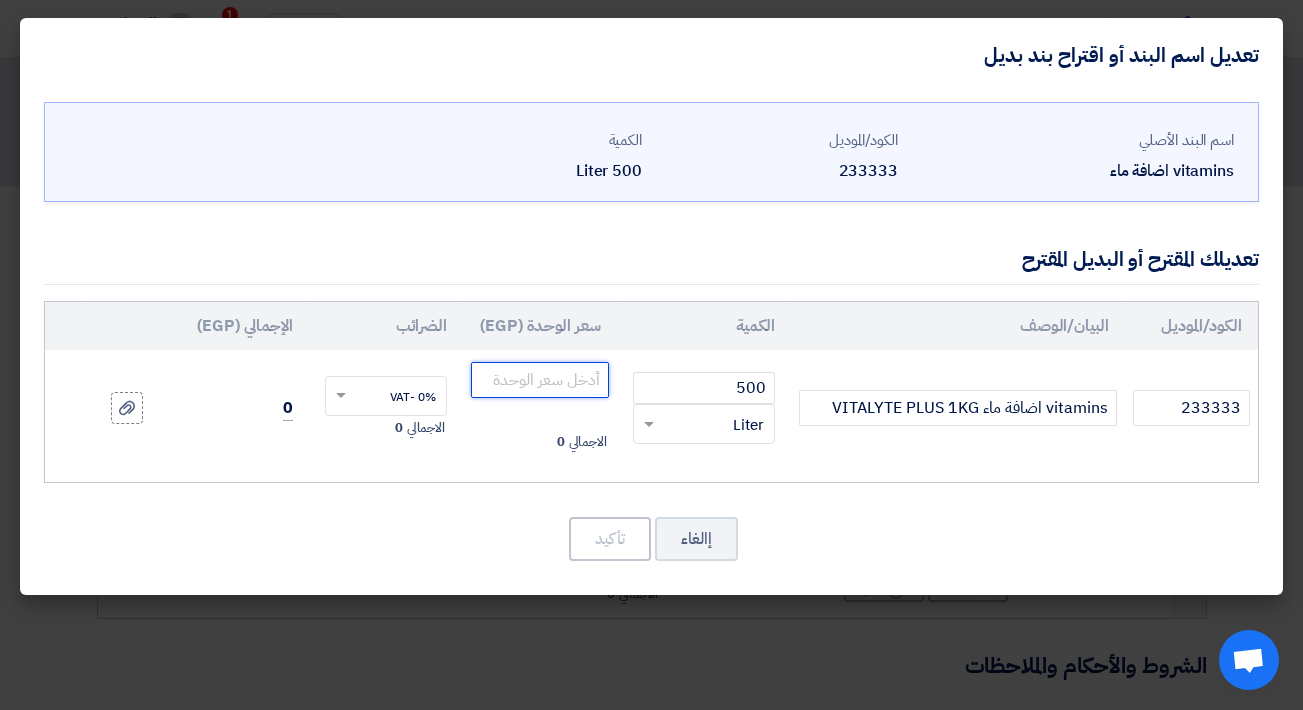 click 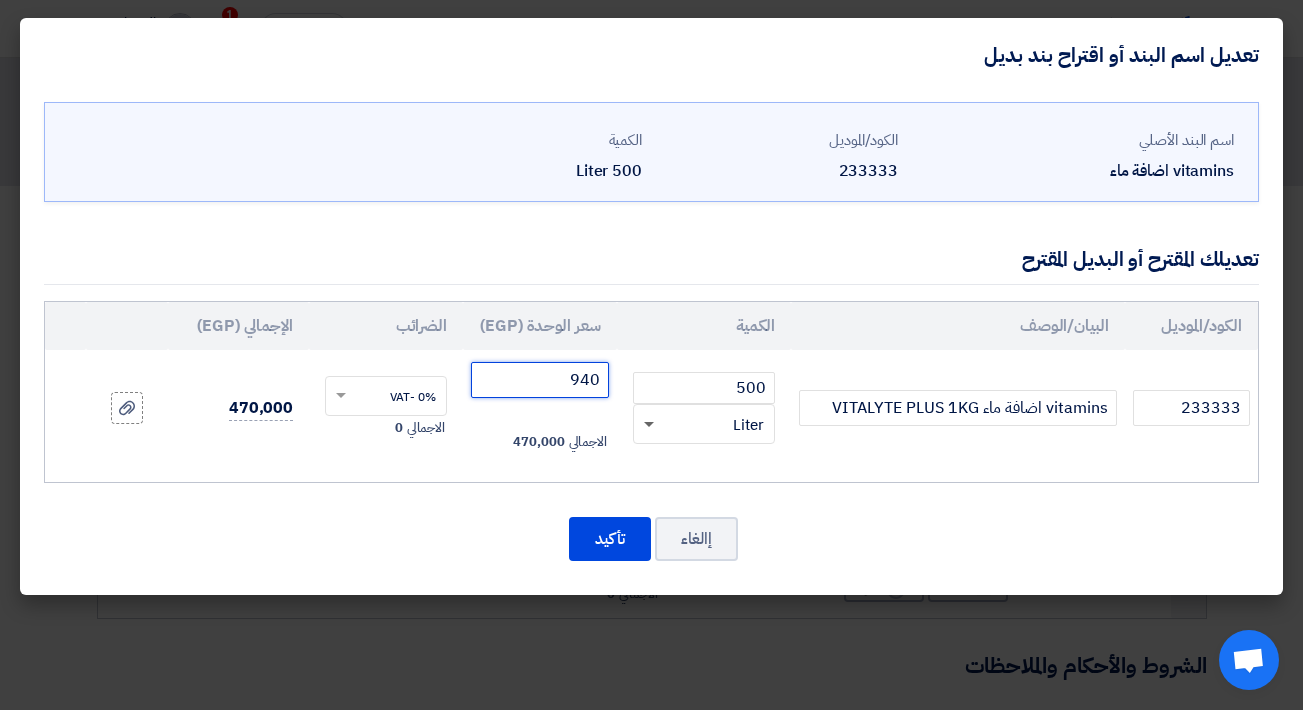 type on "940" 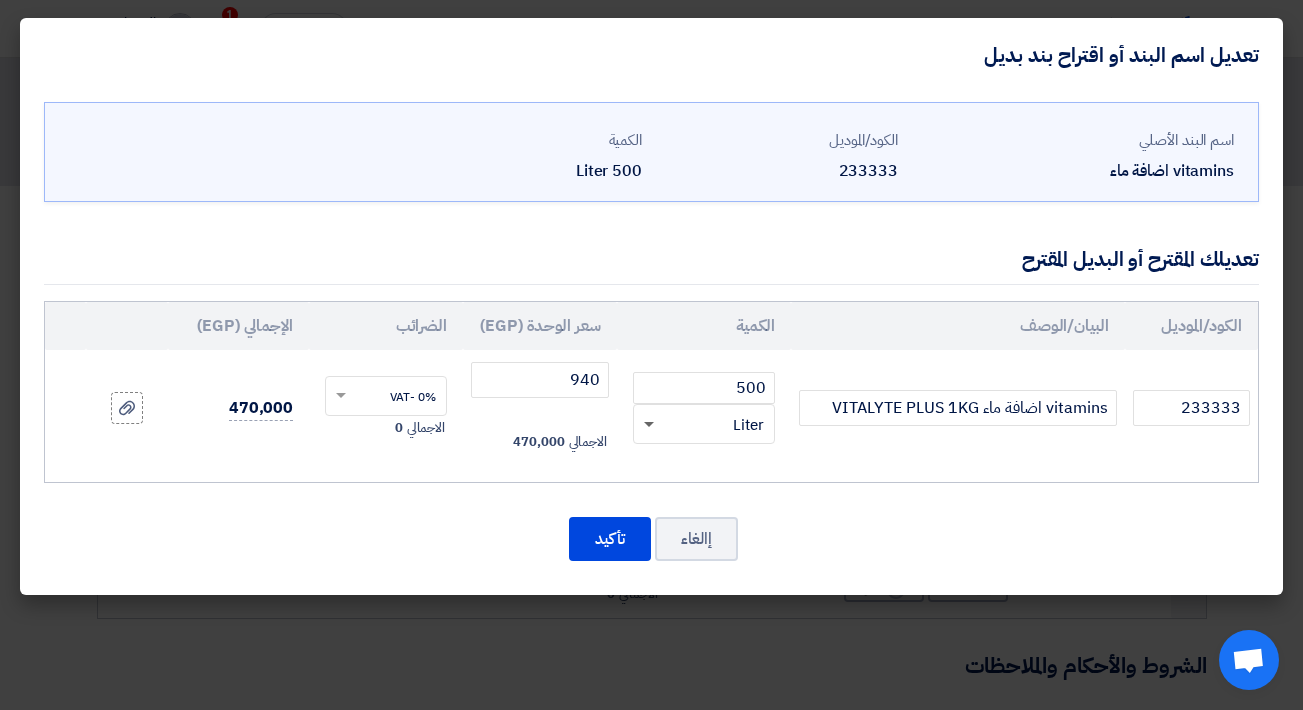 click 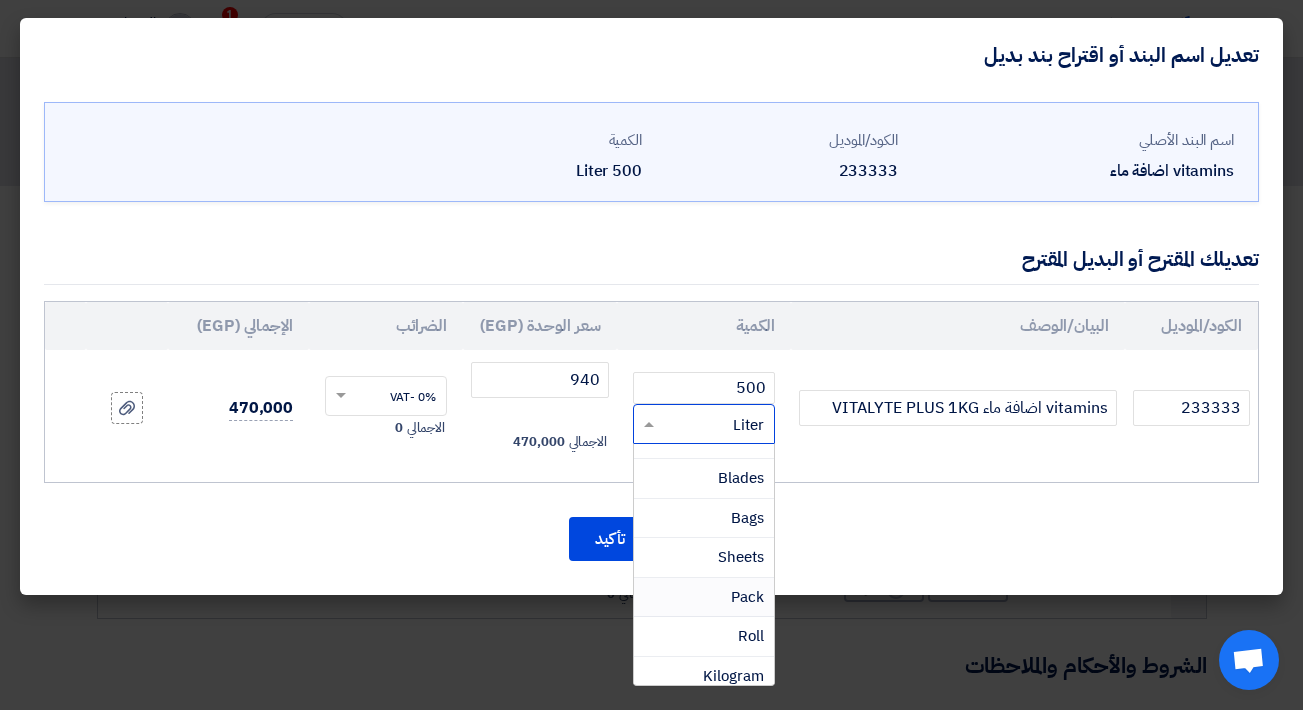 scroll, scrollTop: 256, scrollLeft: 0, axis: vertical 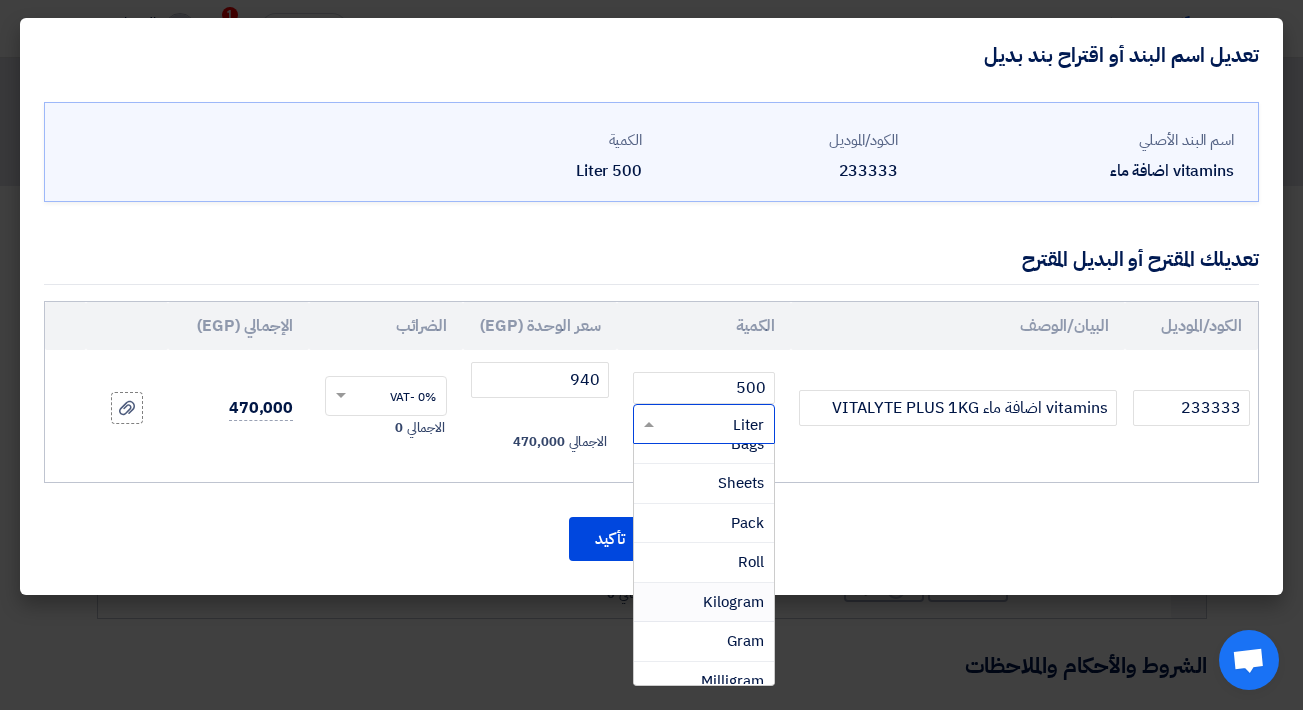 click on "Kilogram" at bounding box center (733, 602) 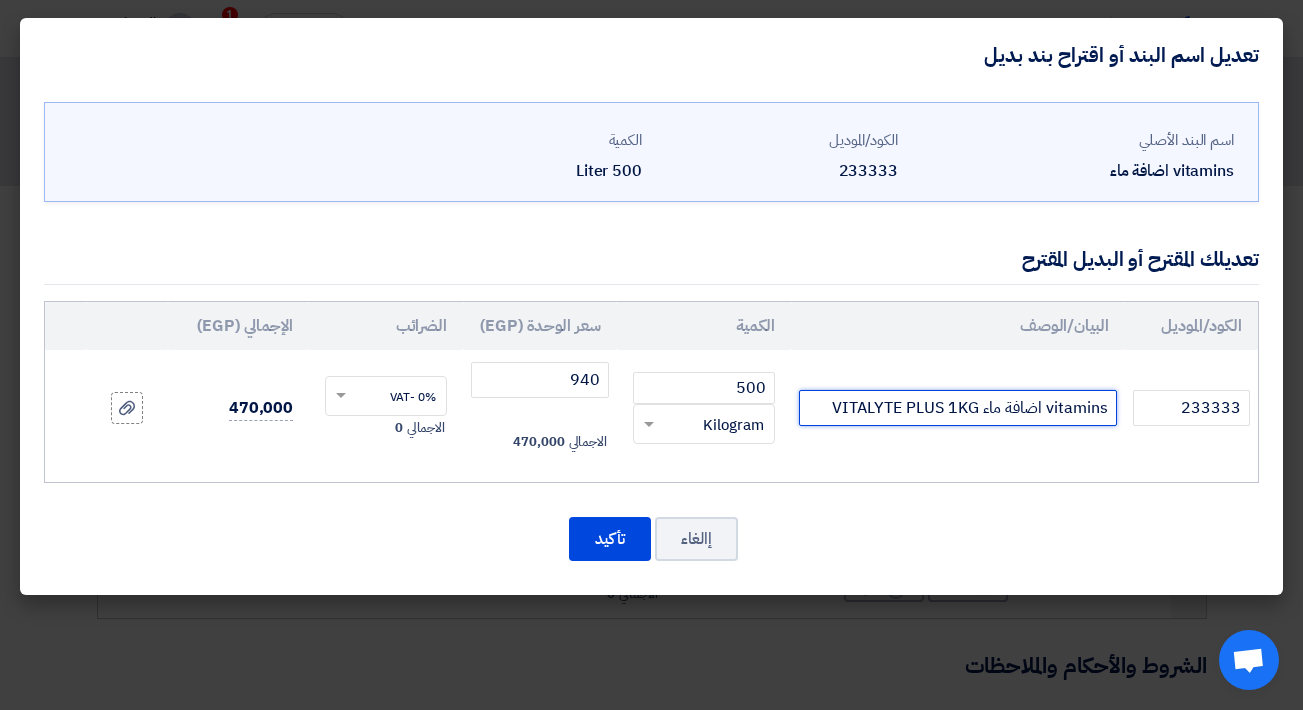 drag, startPoint x: 979, startPoint y: 407, endPoint x: 952, endPoint y: 400, distance: 27.89265 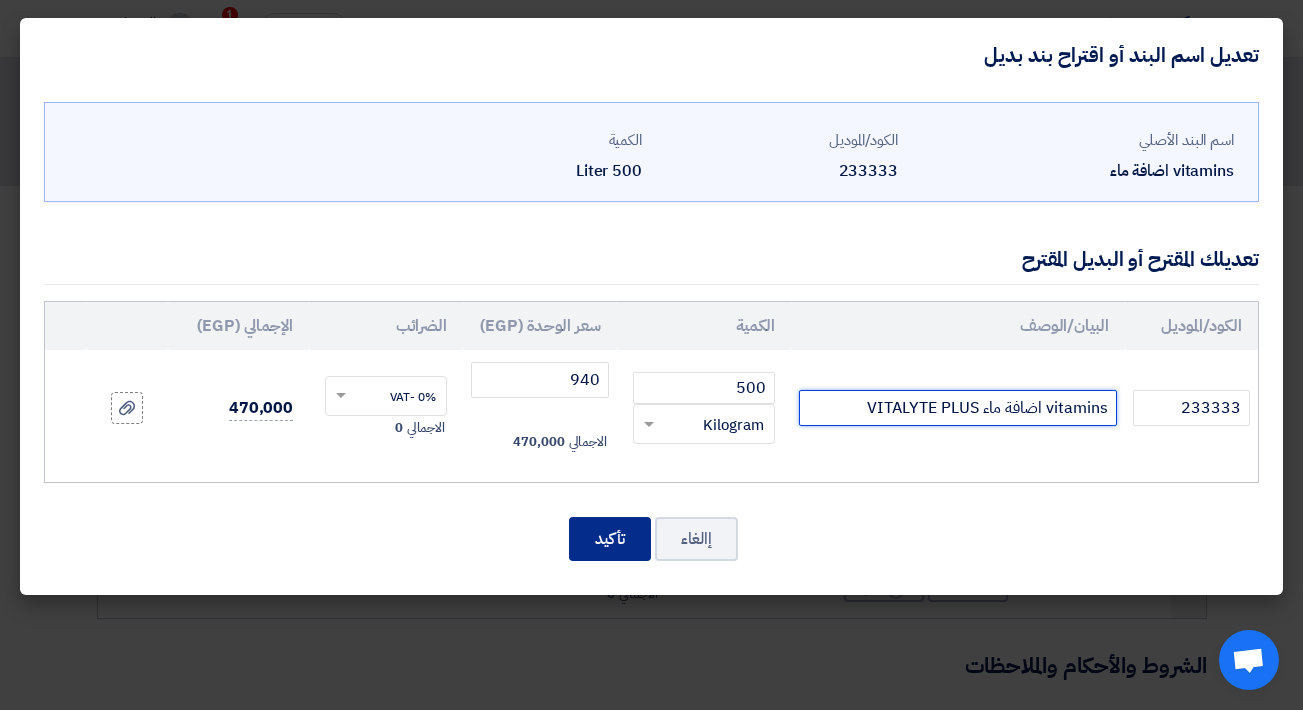 type on "vitamins اضافة ماء VITALYTE PLUS" 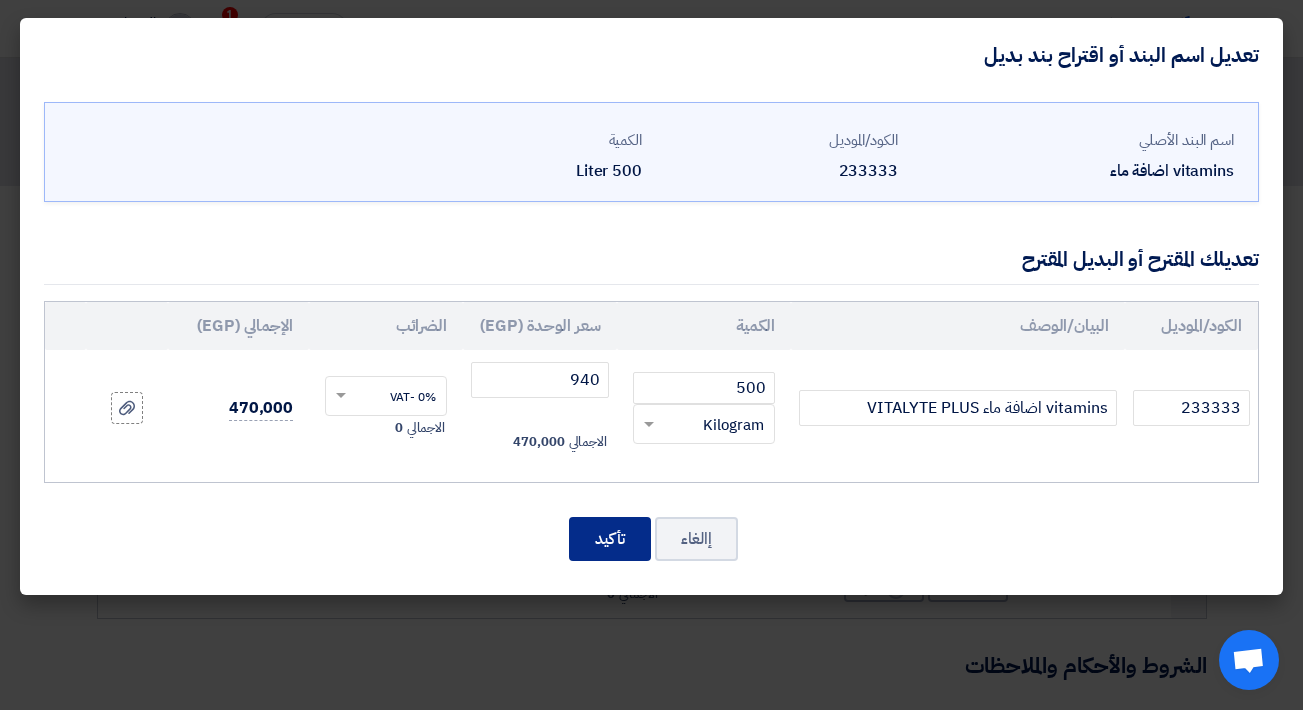 click on "تأكيد" 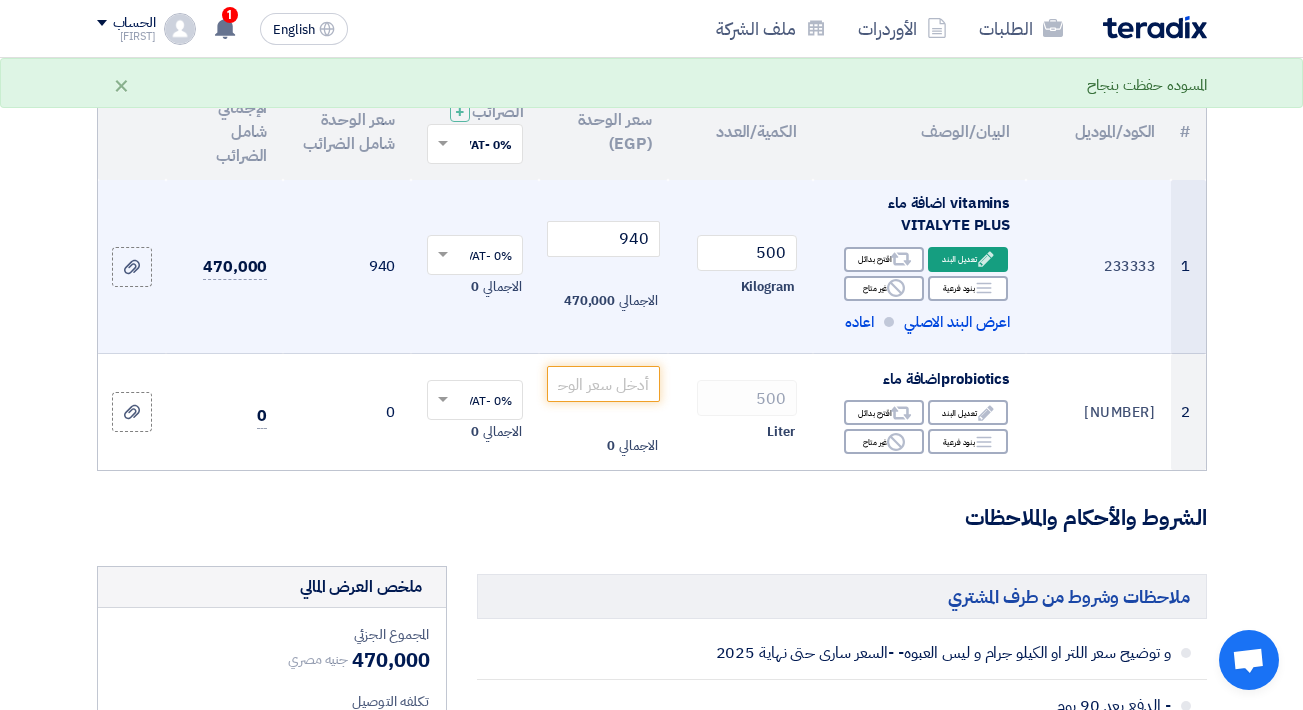 scroll, scrollTop: 207, scrollLeft: 0, axis: vertical 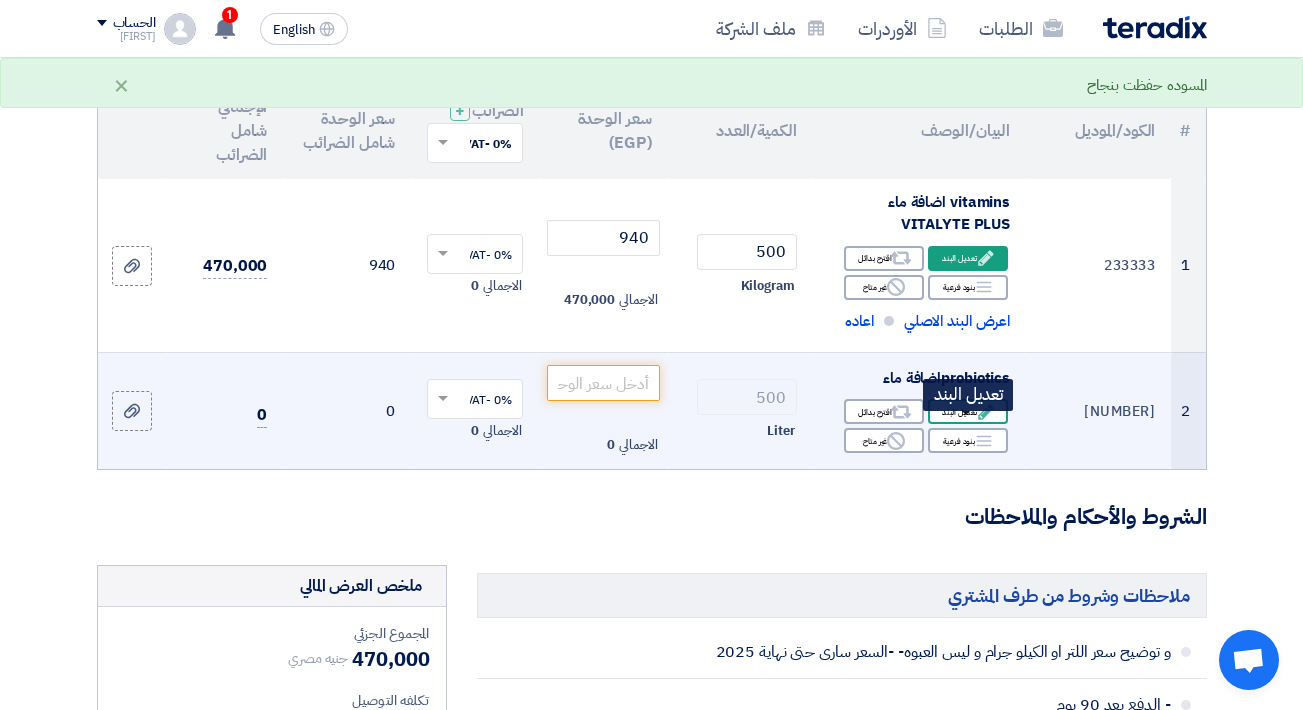 click on "Edit
تعديل البند" 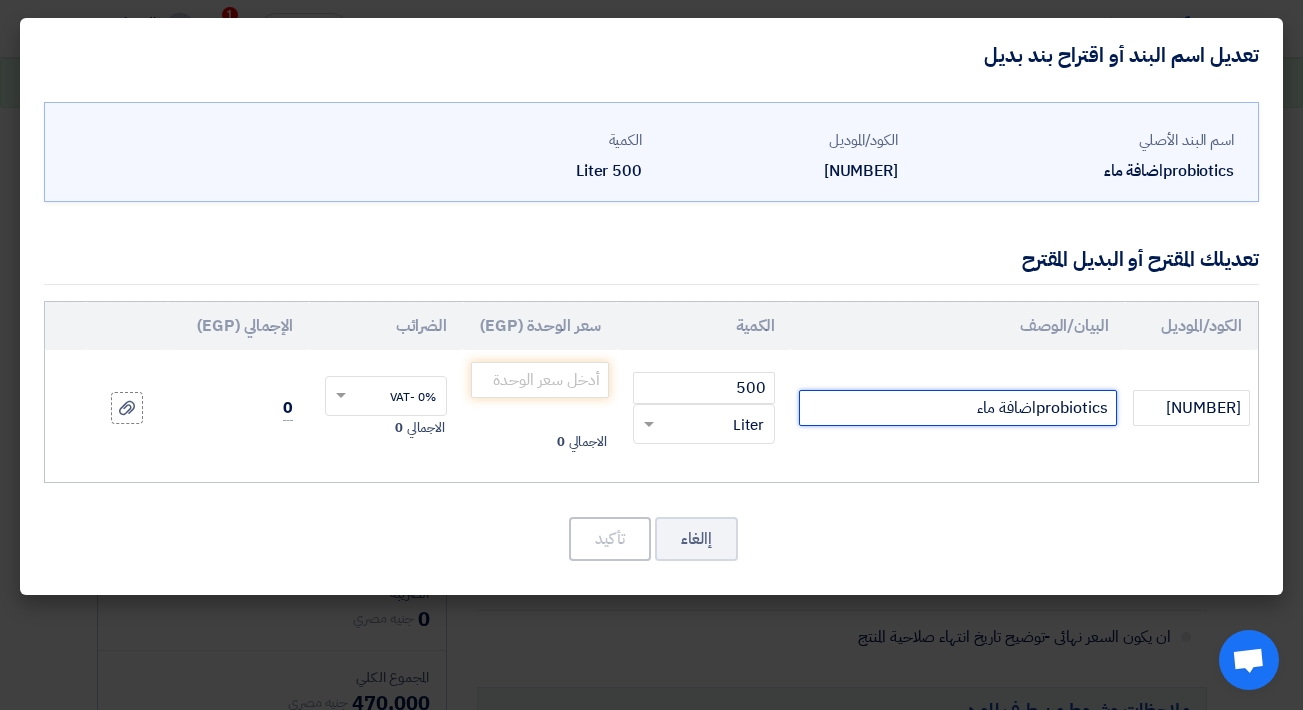 click on "probioticsاضافة ماء" 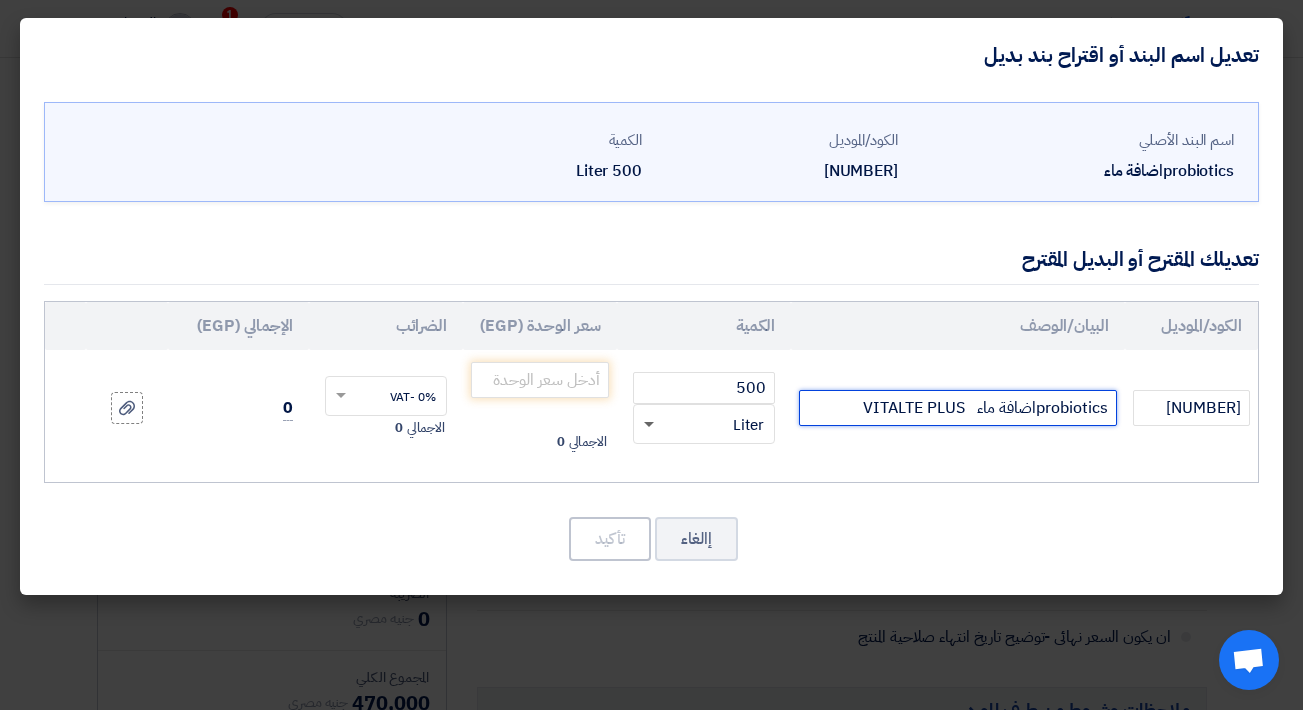 type on "probioticsاضافة ماء   VITALTE PLUS" 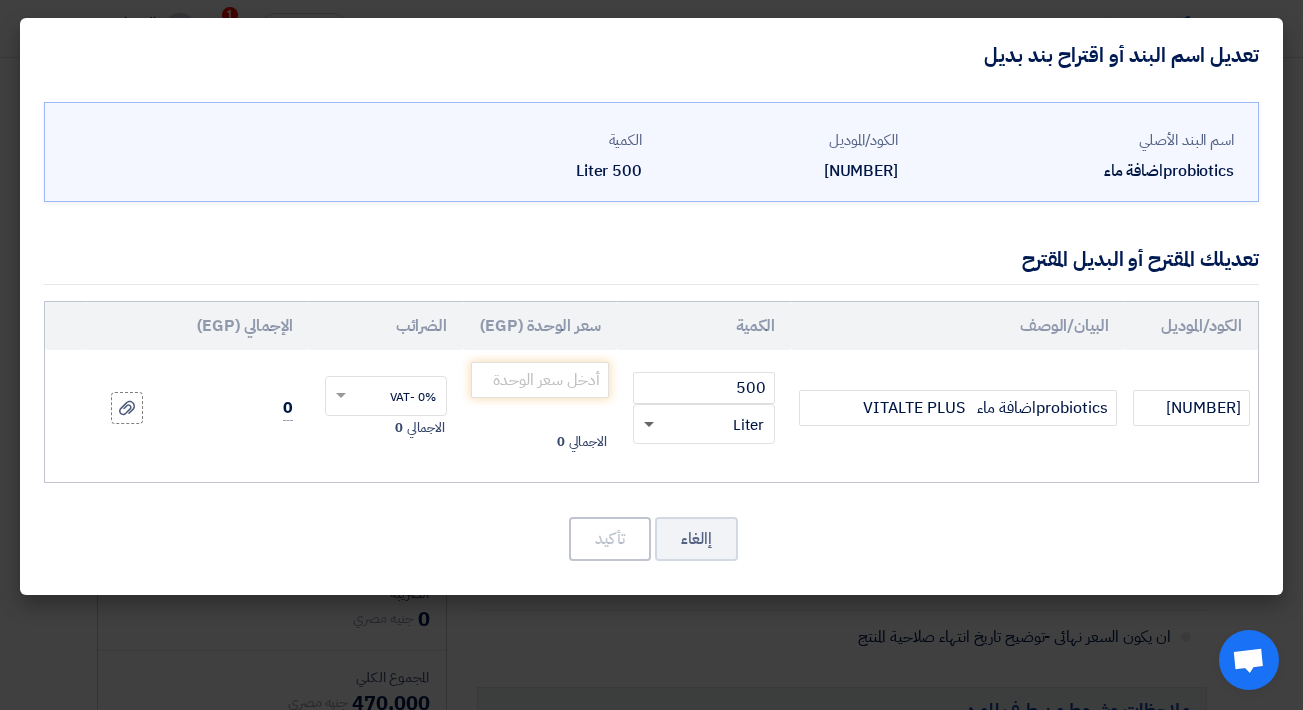 click 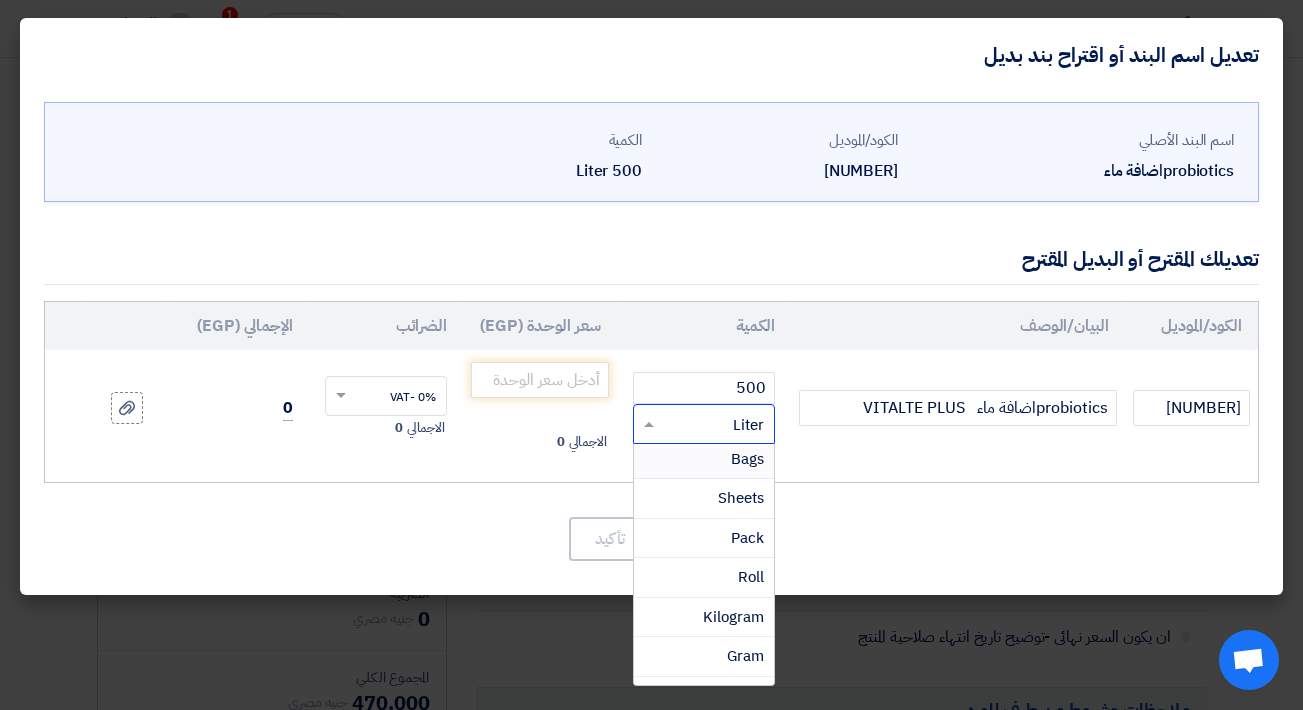 scroll, scrollTop: 243, scrollLeft: 0, axis: vertical 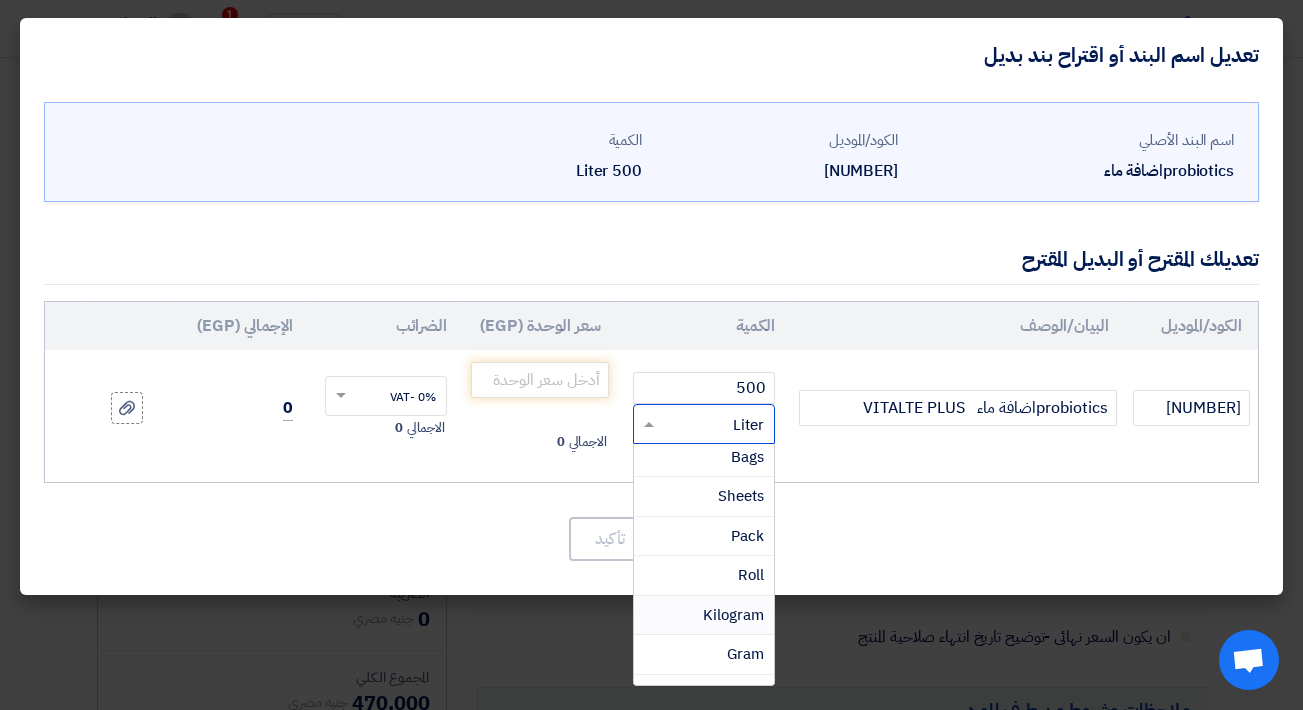 click on "Kilogram" at bounding box center (733, 615) 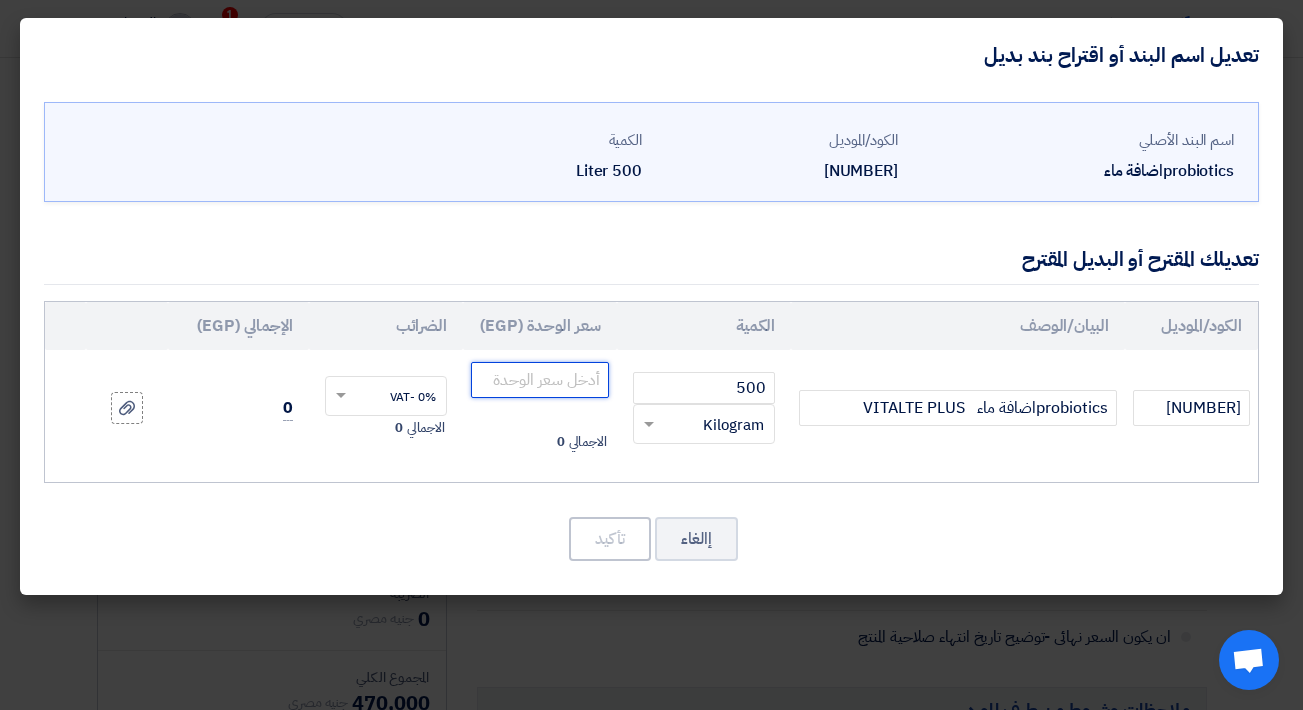 click 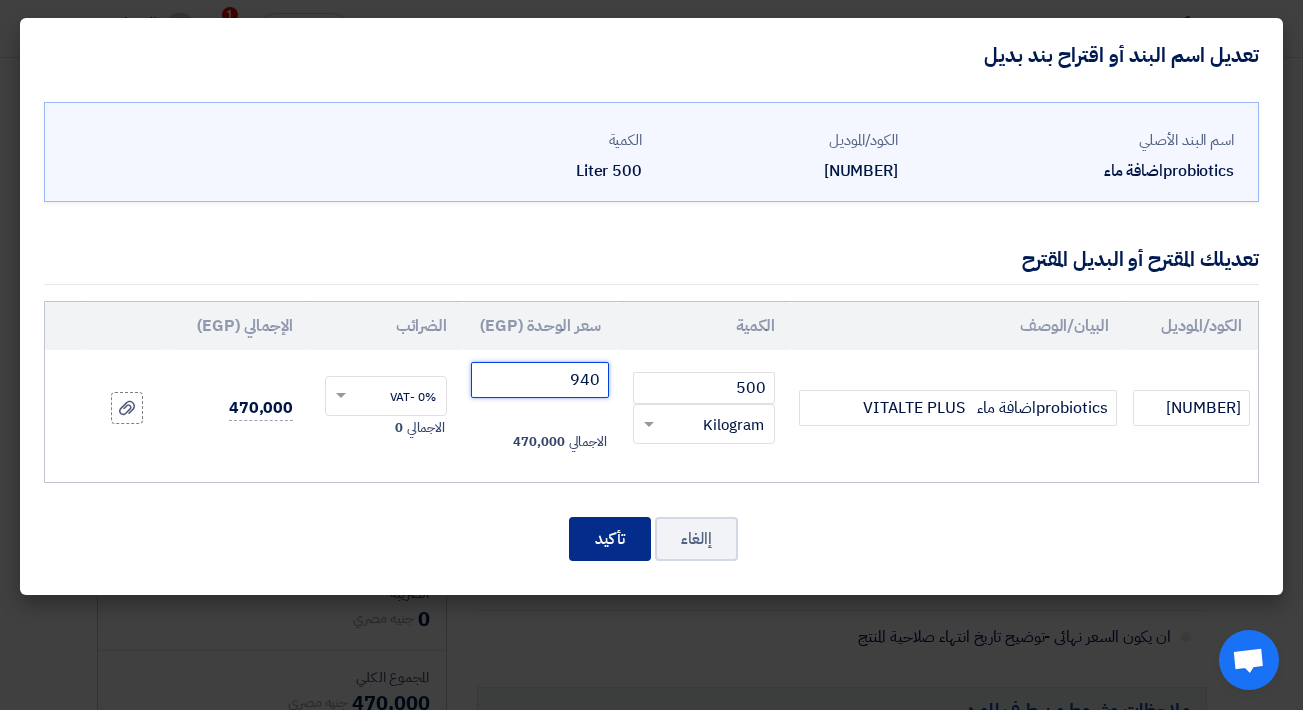 type on "940" 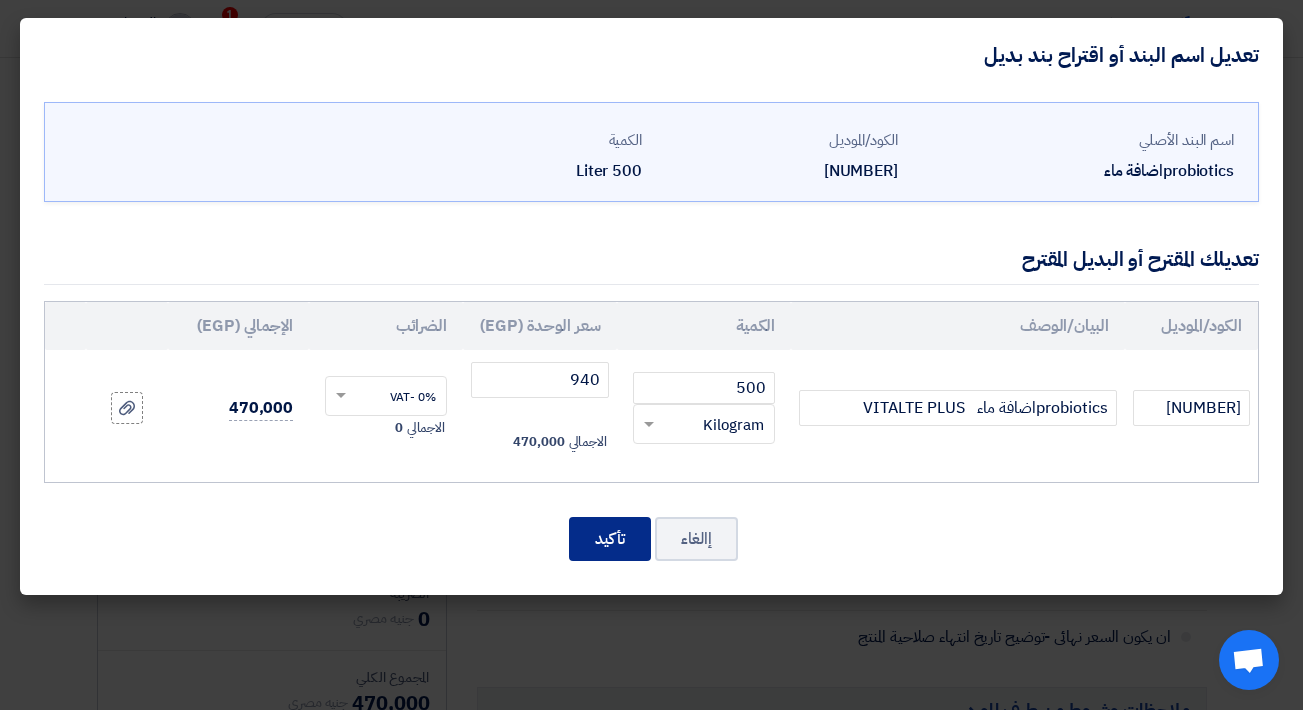 click on "تأكيد" 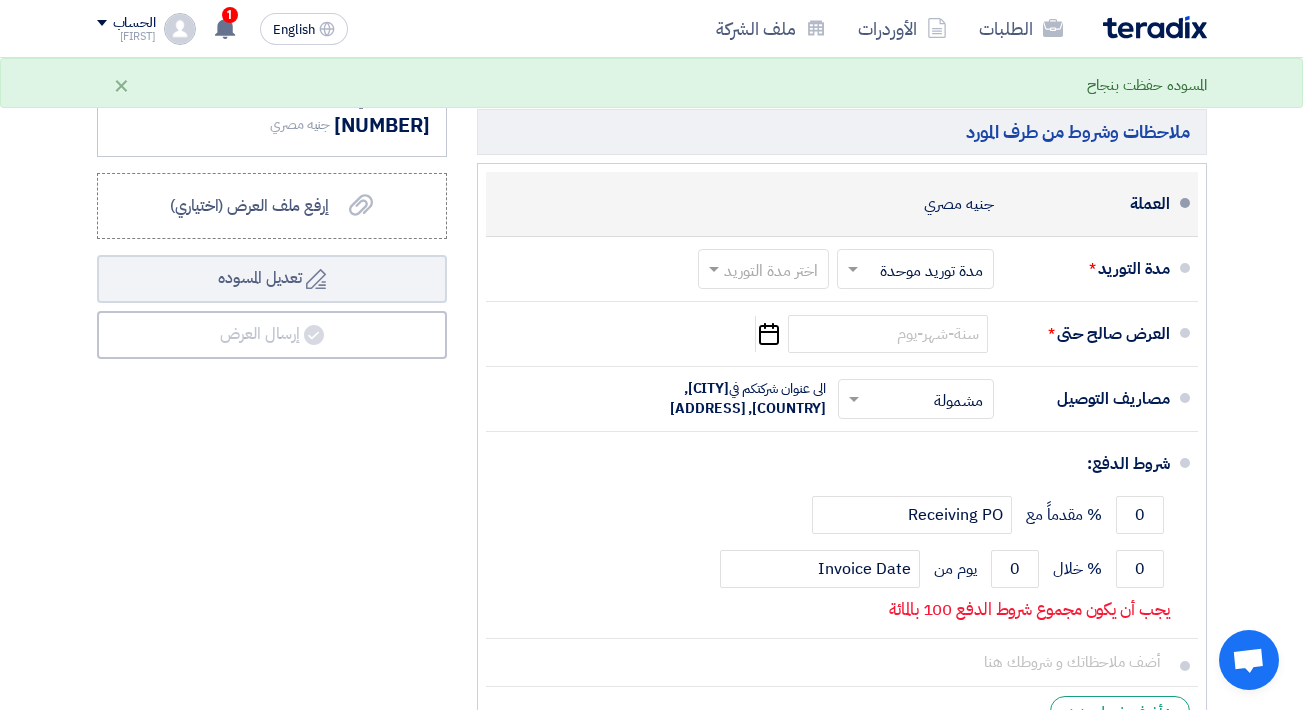 scroll, scrollTop: 1034, scrollLeft: 0, axis: vertical 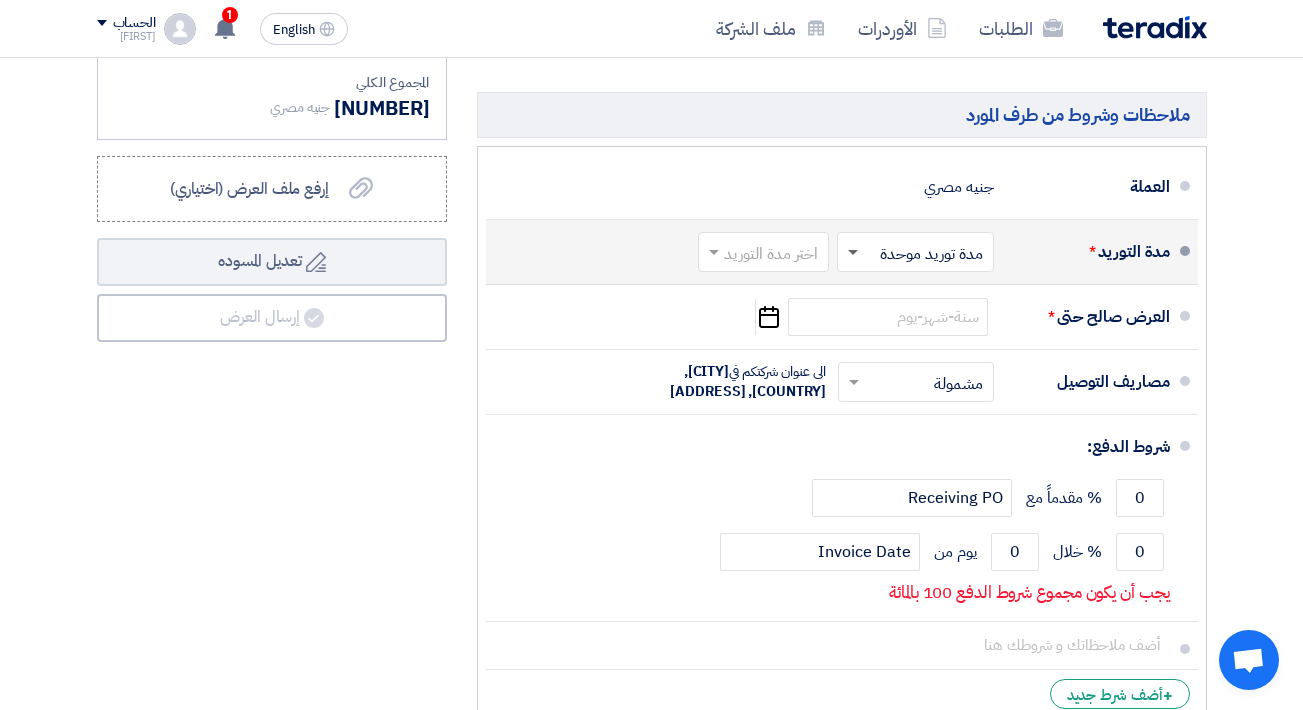 click 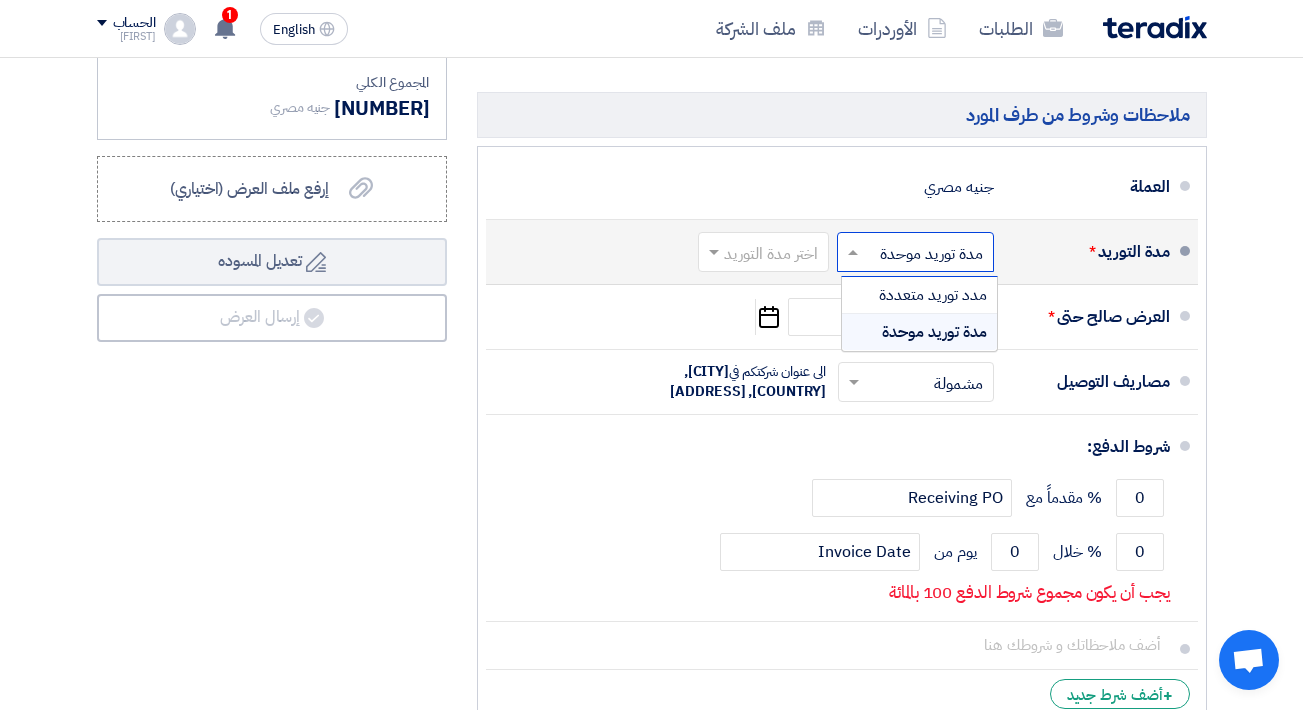 click on "مدة توريد موحدة" at bounding box center [934, 332] 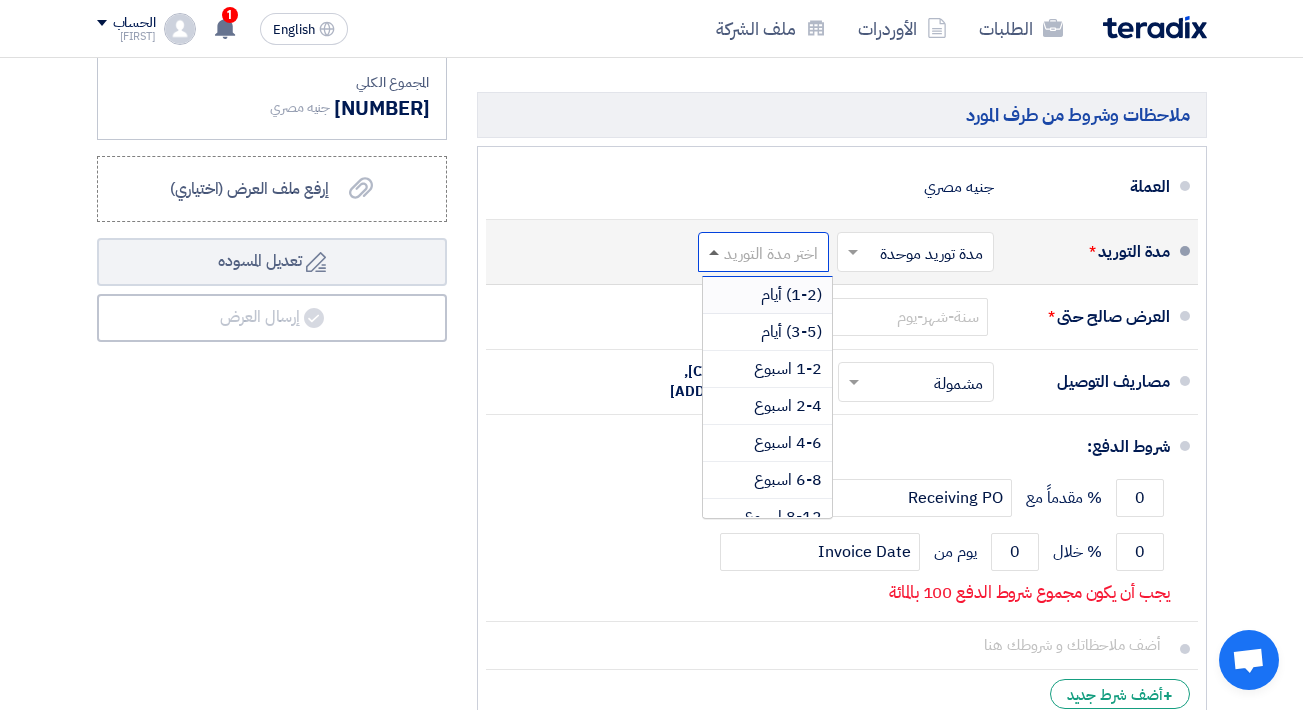 click 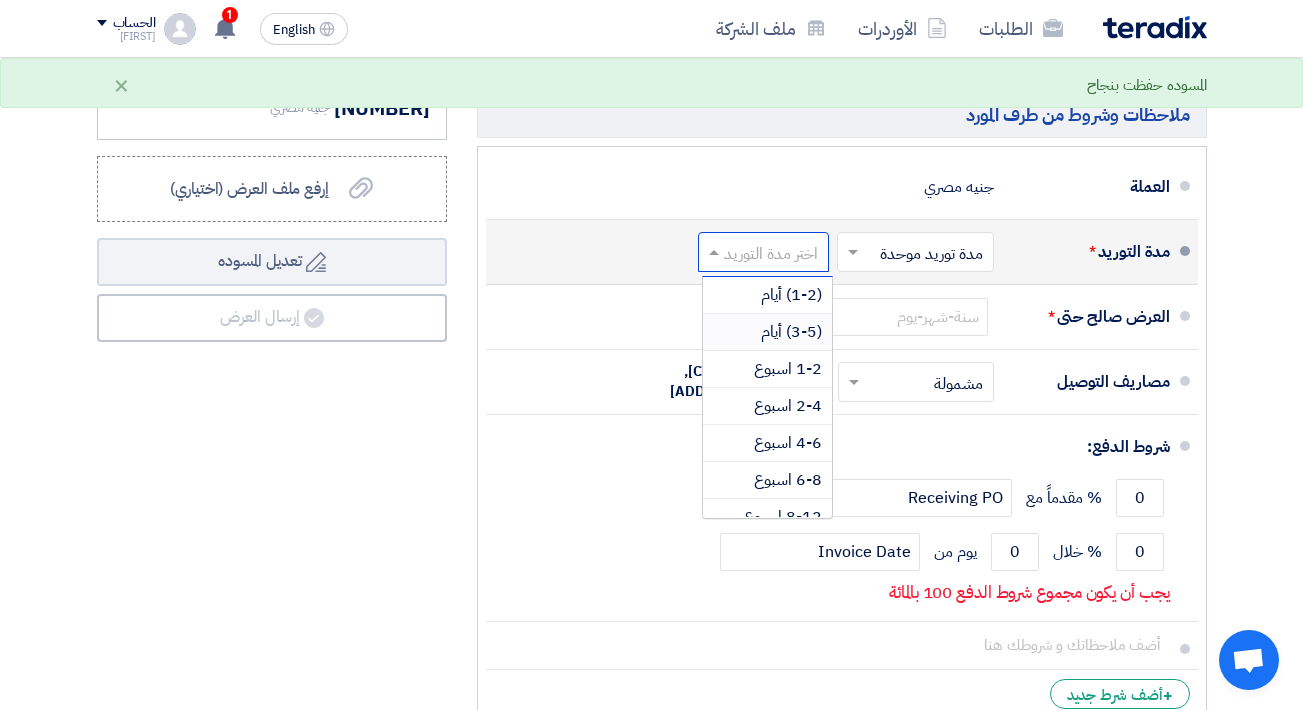 click on "(3-5) أيام" at bounding box center [791, 332] 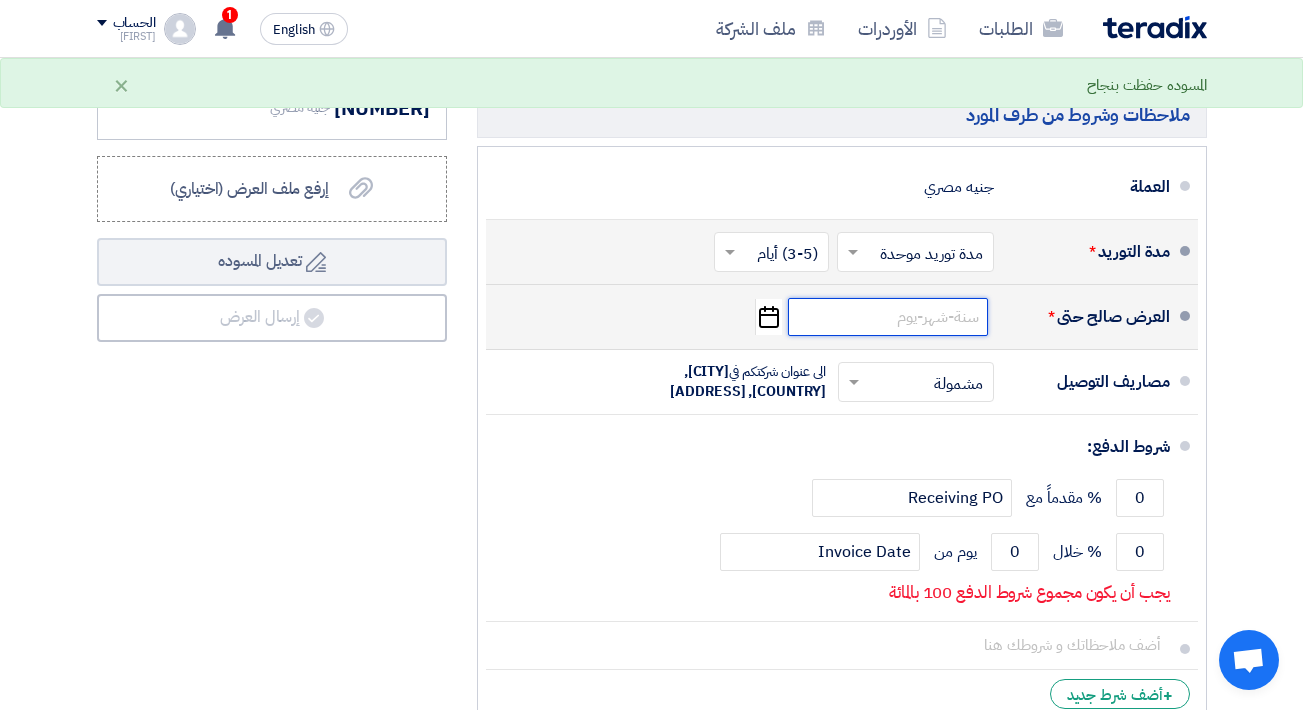 click 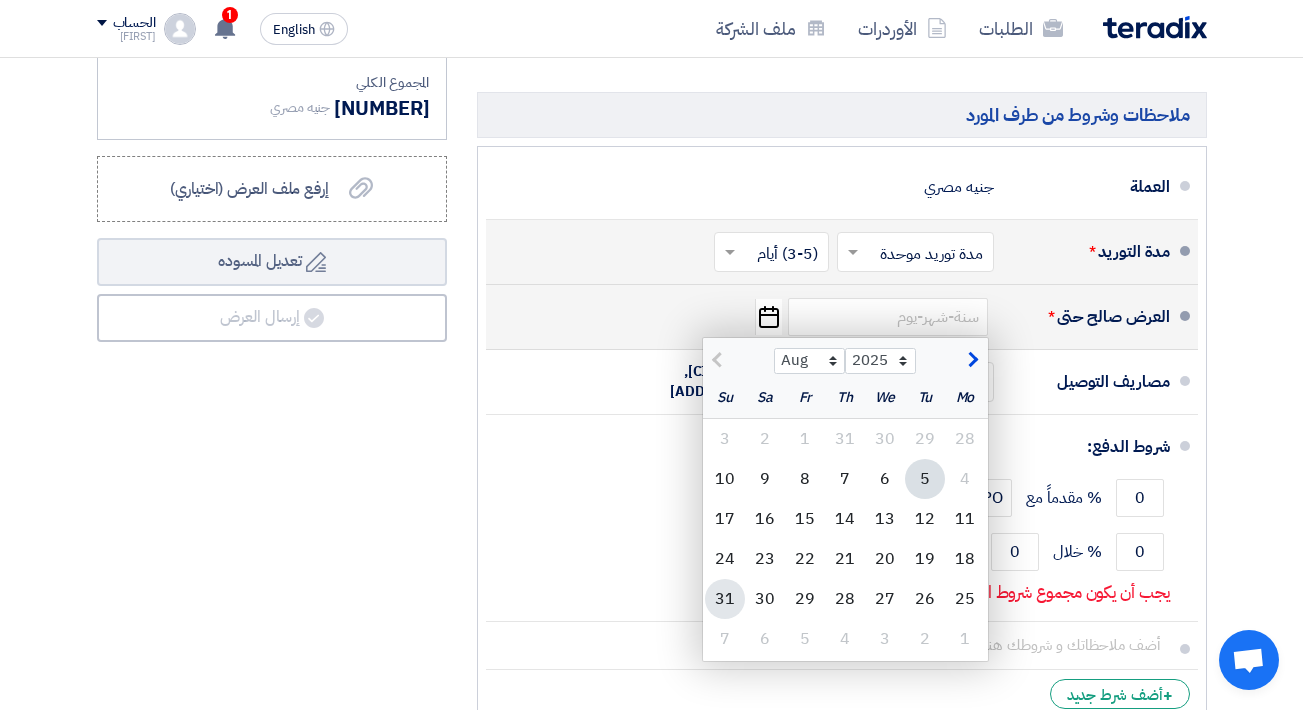 click on "31" 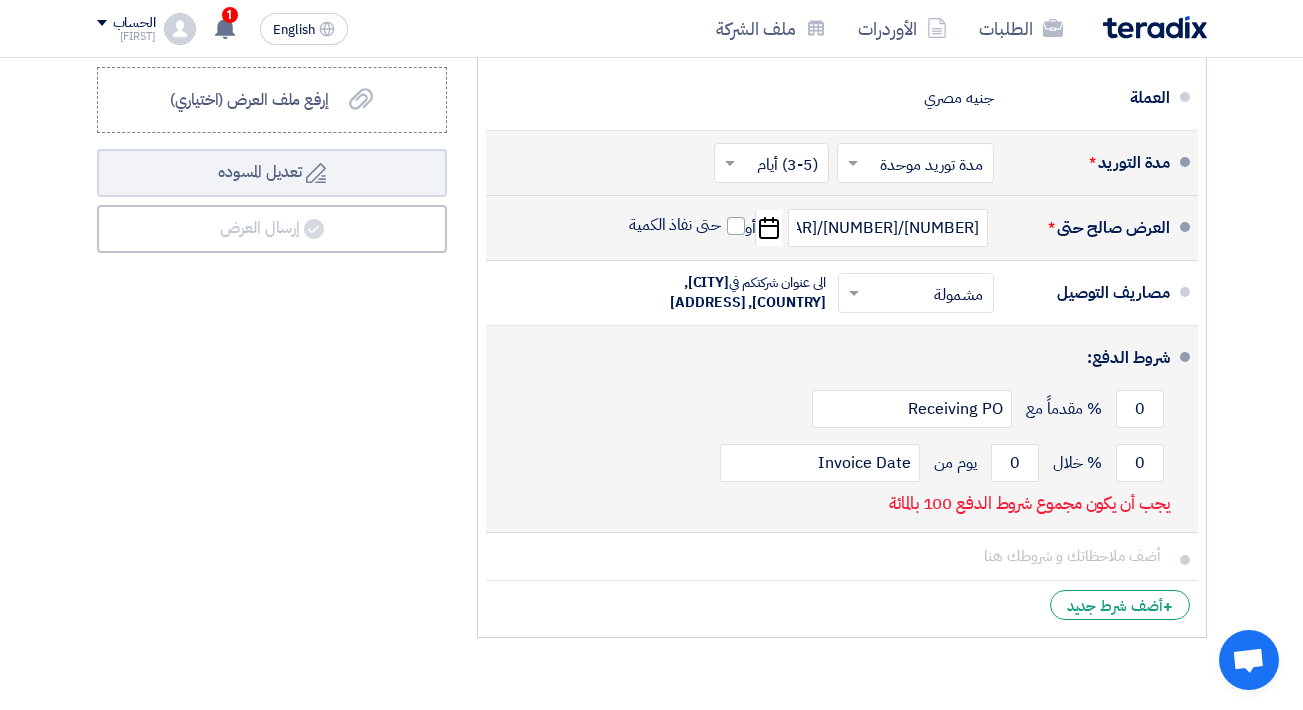 scroll, scrollTop: 1128, scrollLeft: 0, axis: vertical 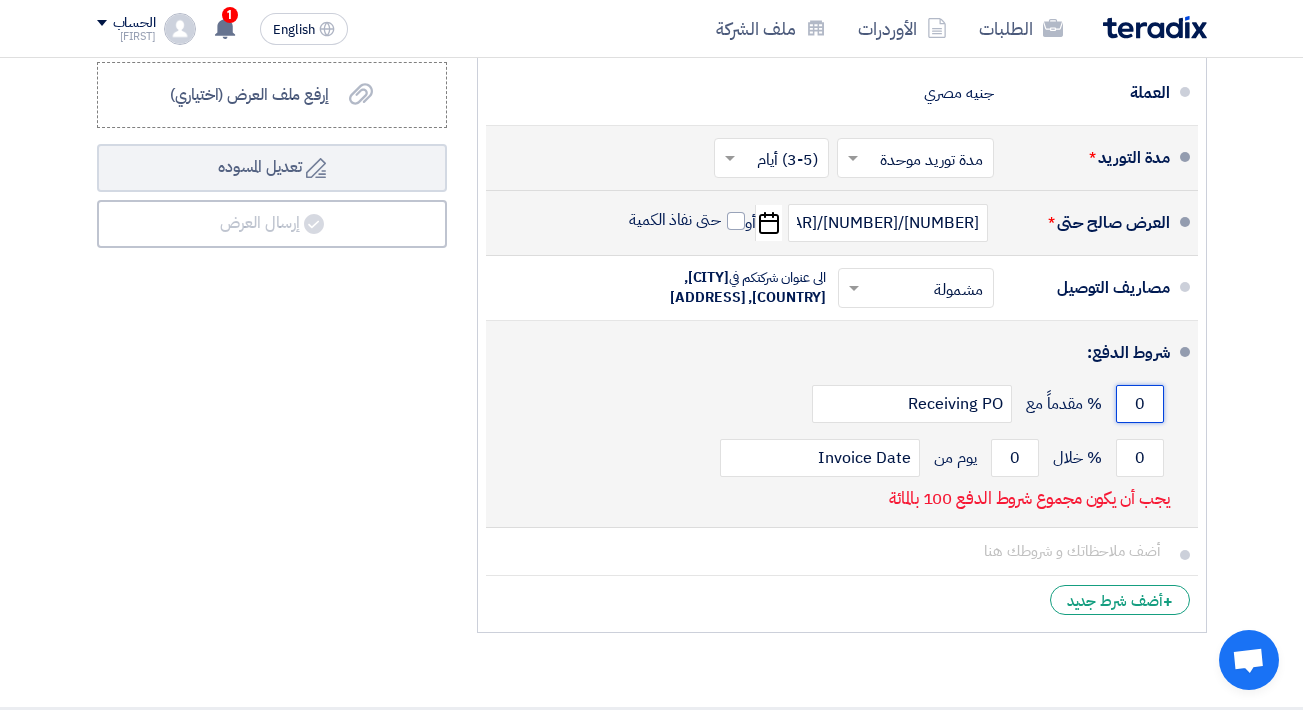 click on "0" 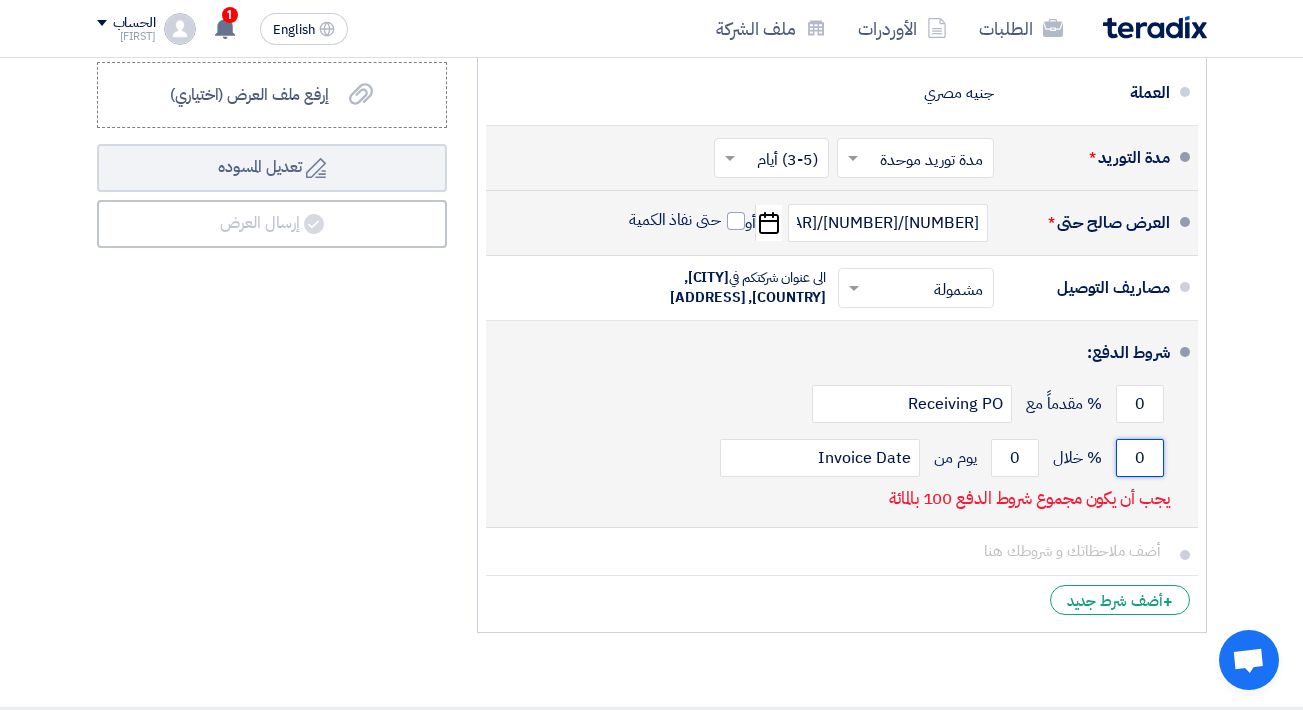 click on "0" 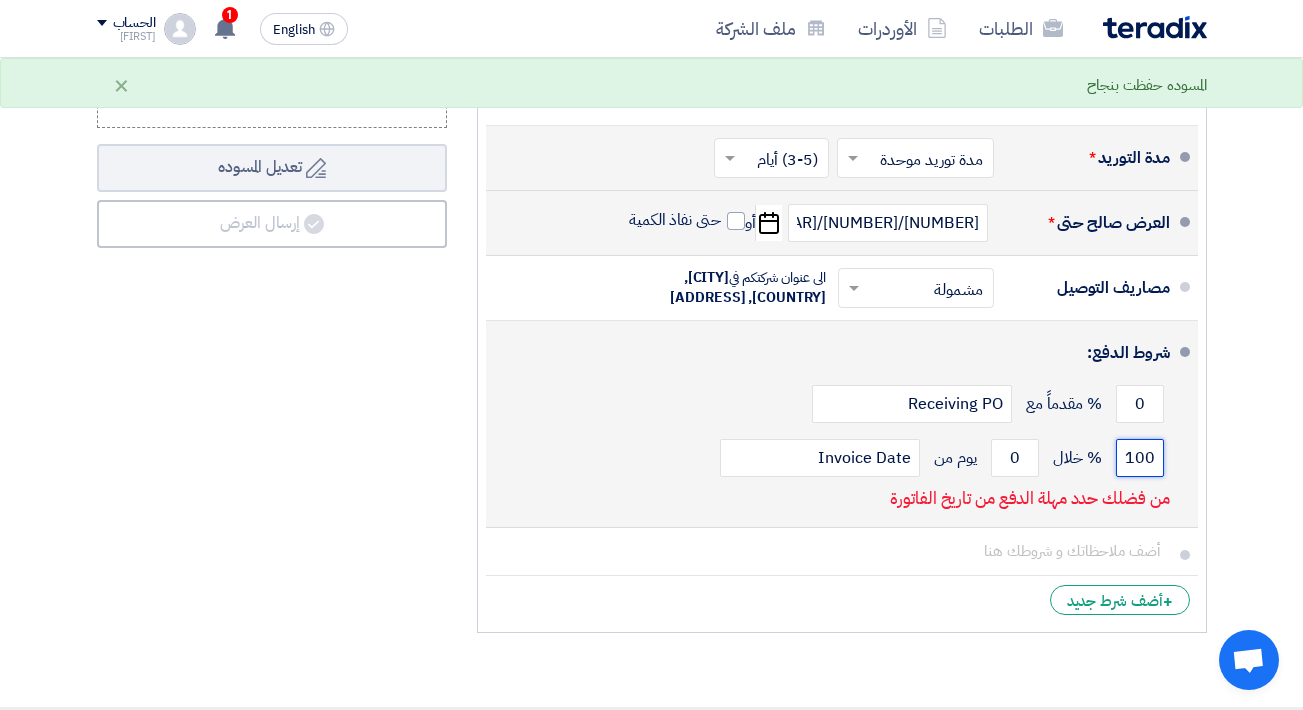 scroll, scrollTop: 0, scrollLeft: -8, axis: horizontal 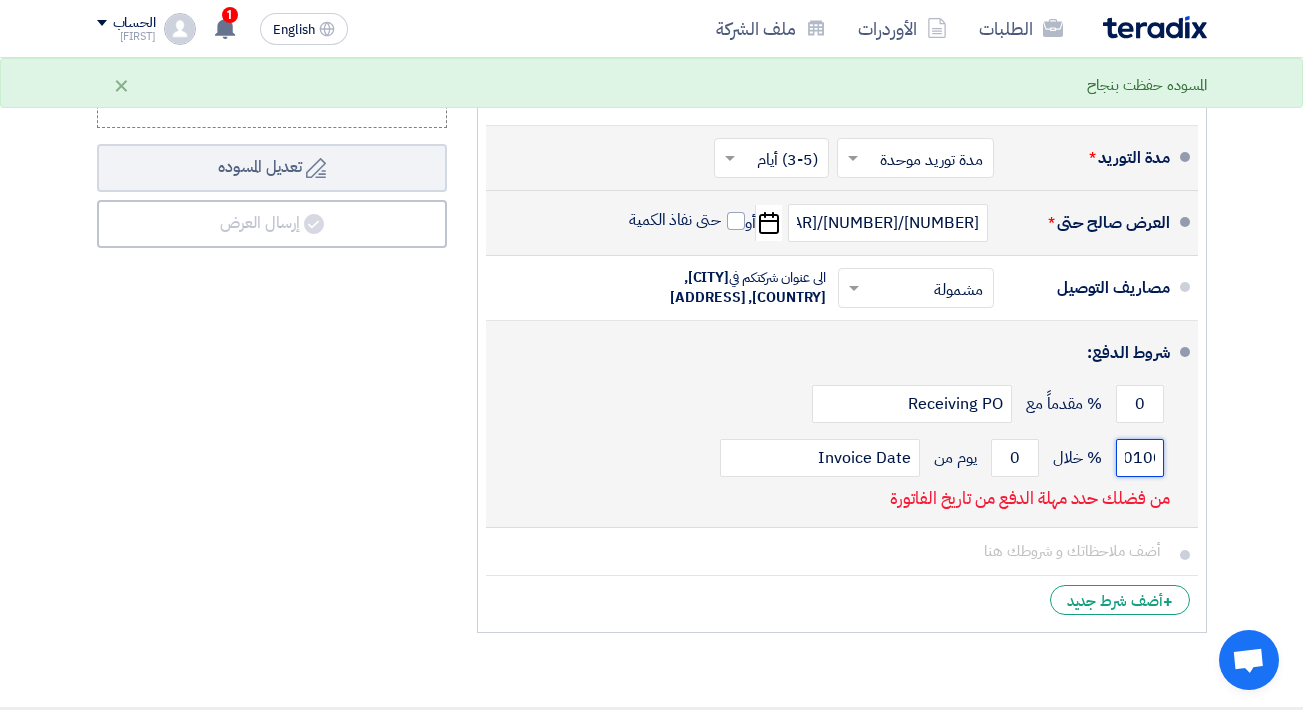 click on "0100" 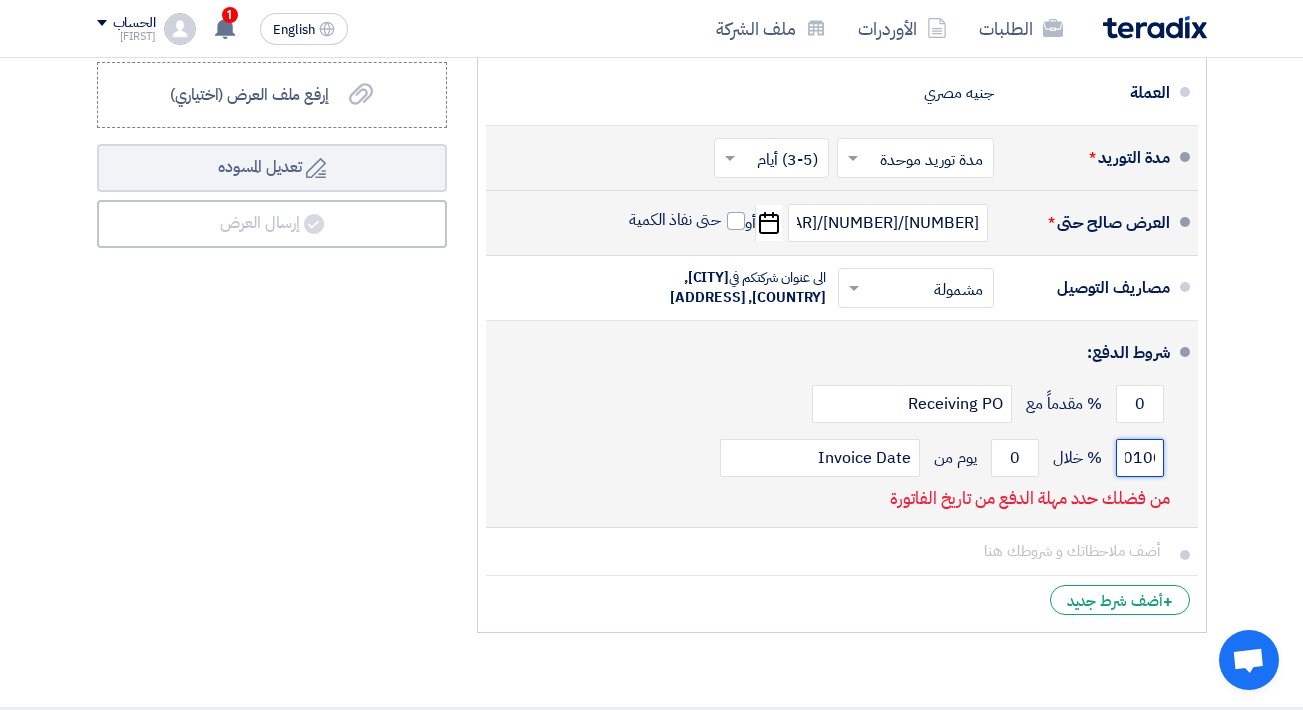 scroll, scrollTop: 0, scrollLeft: -8, axis: horizontal 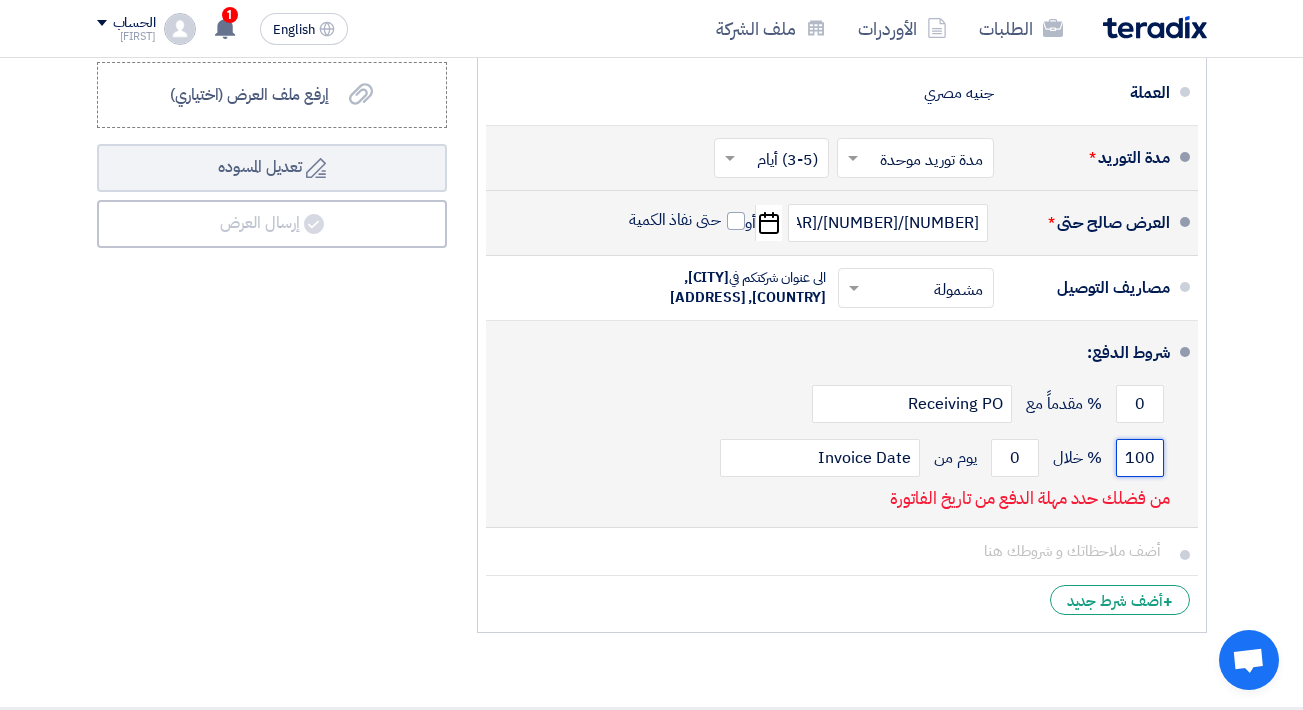 type on "100" 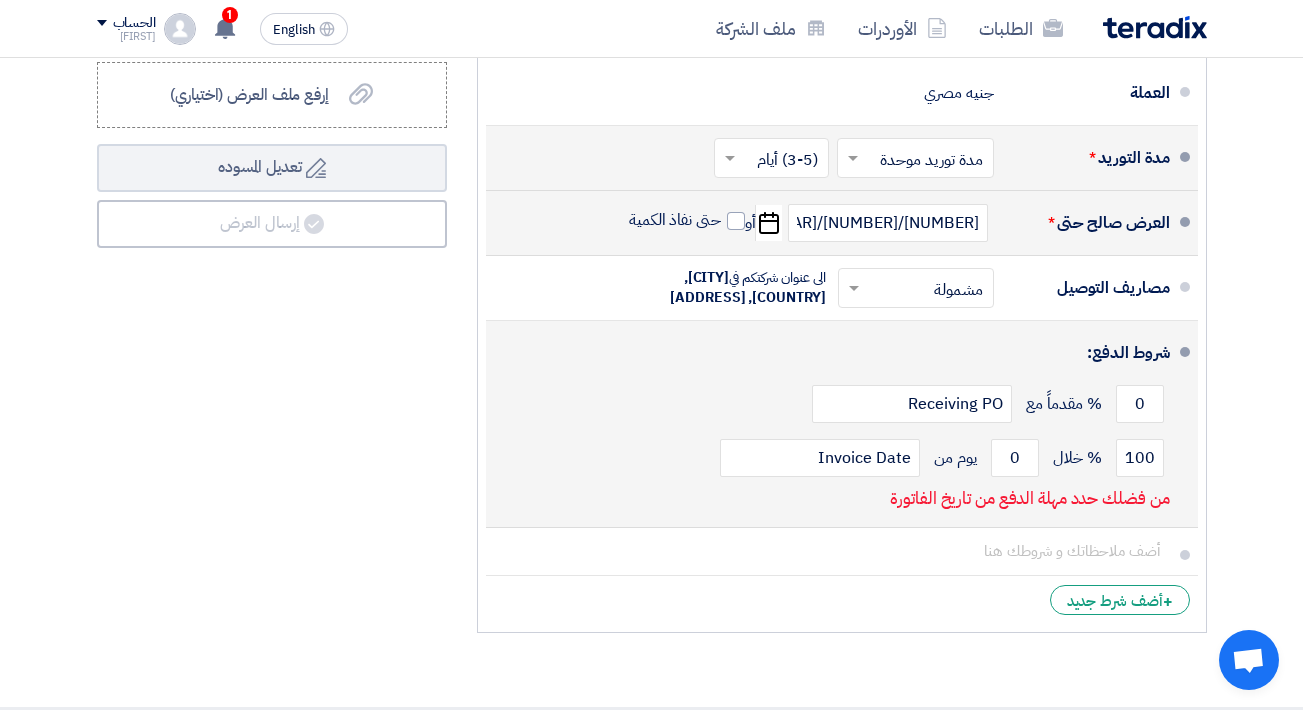 click on "شروط الدفع:
0
% مقدماً مع
Receiving PO
100
% خلال
0 Invoice Date" 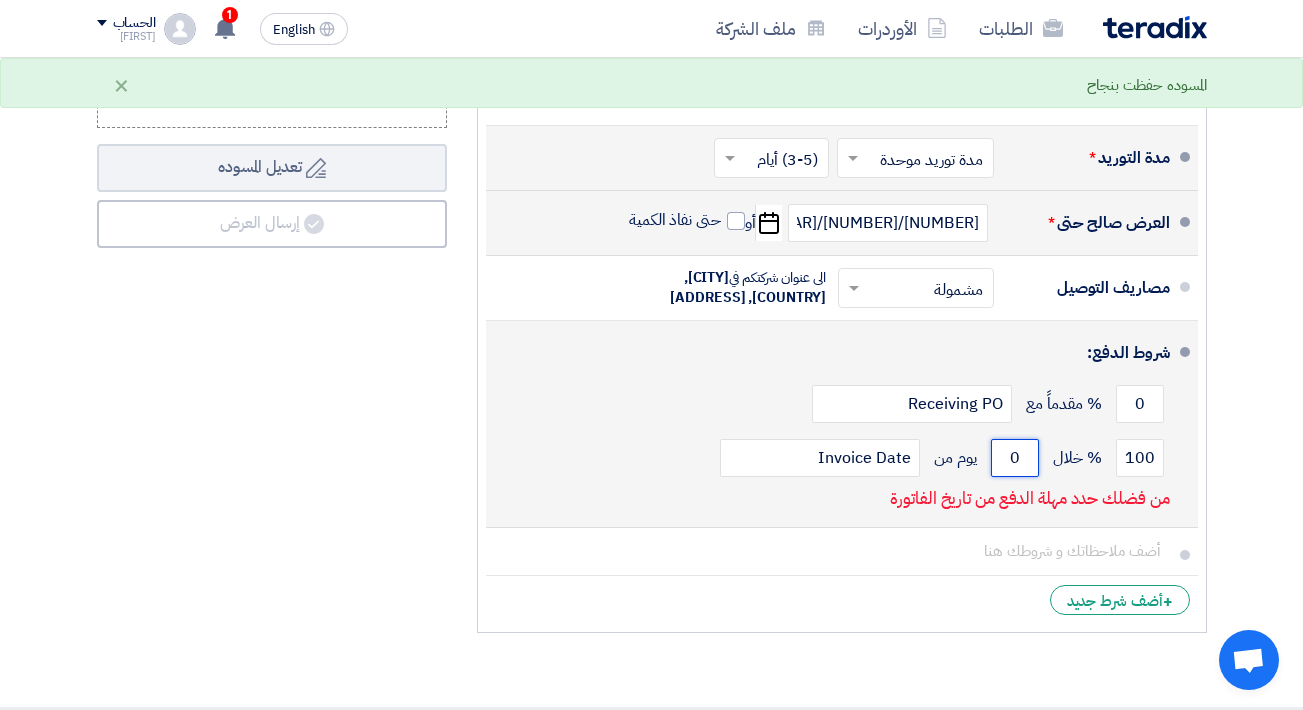 click on "0" 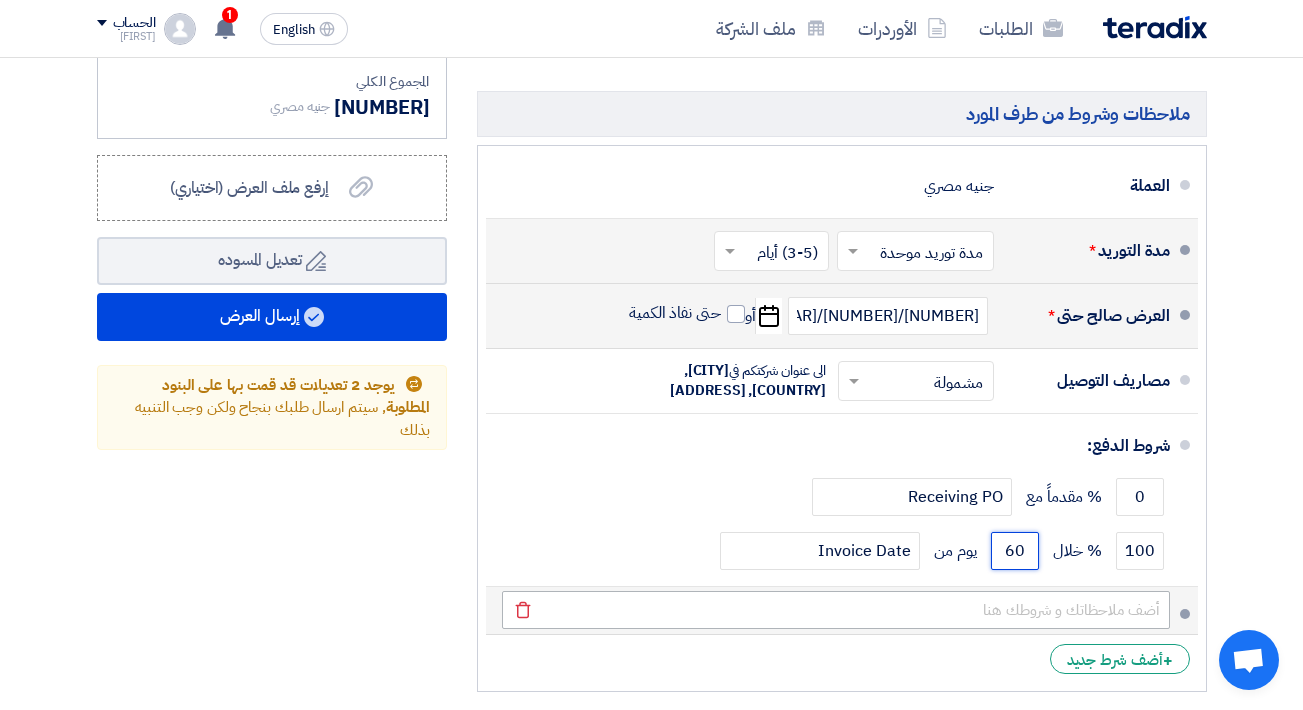 scroll, scrollTop: 1009, scrollLeft: 0, axis: vertical 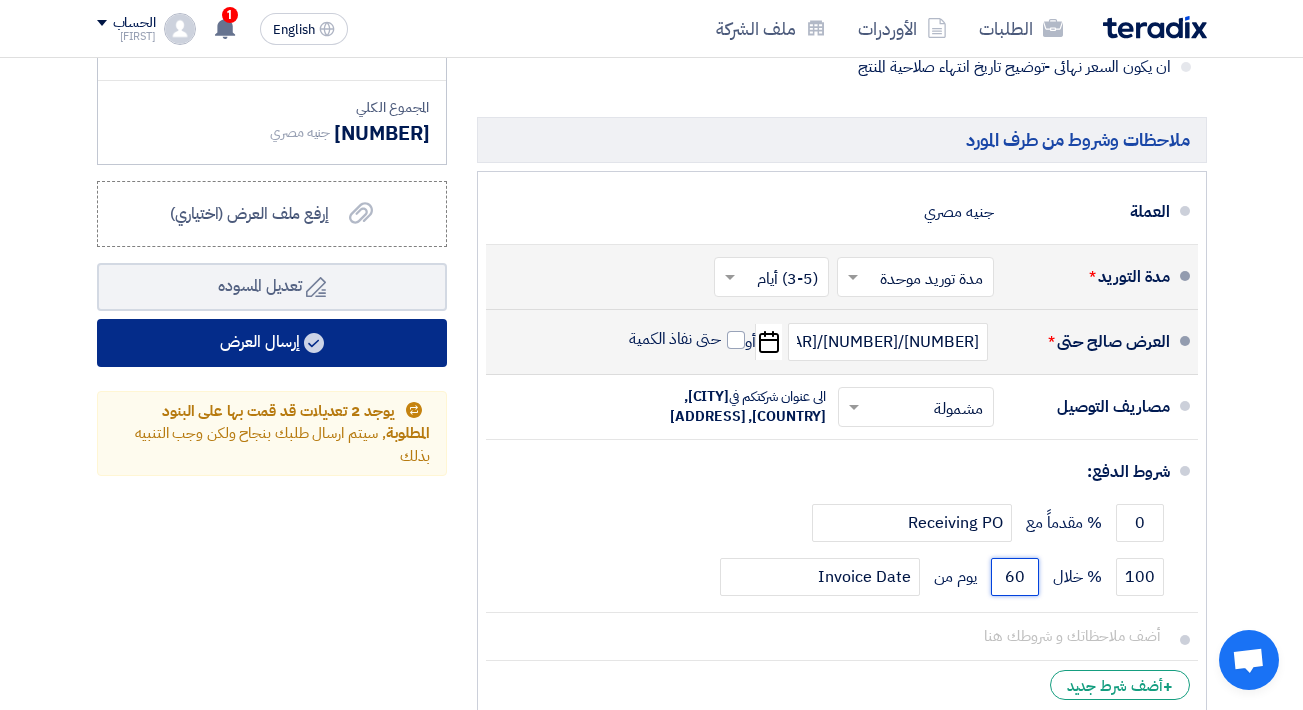 type on "60" 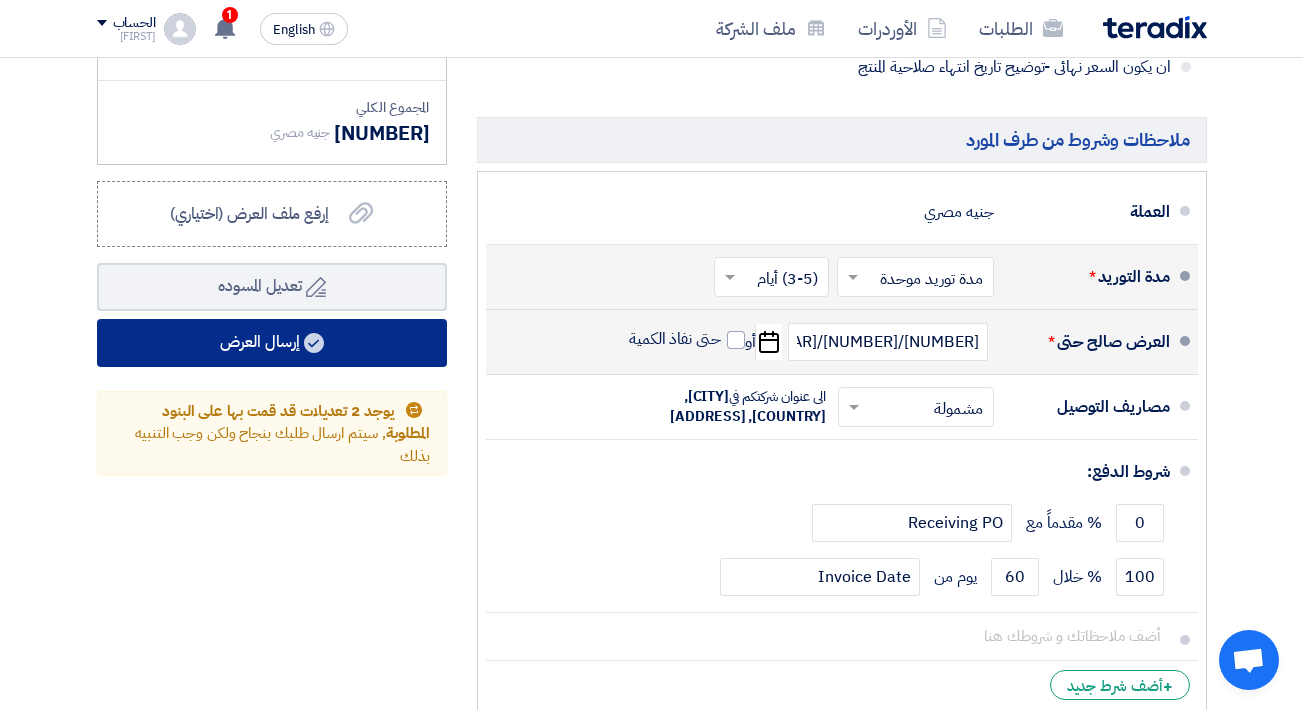 click on "إرسال العرض" 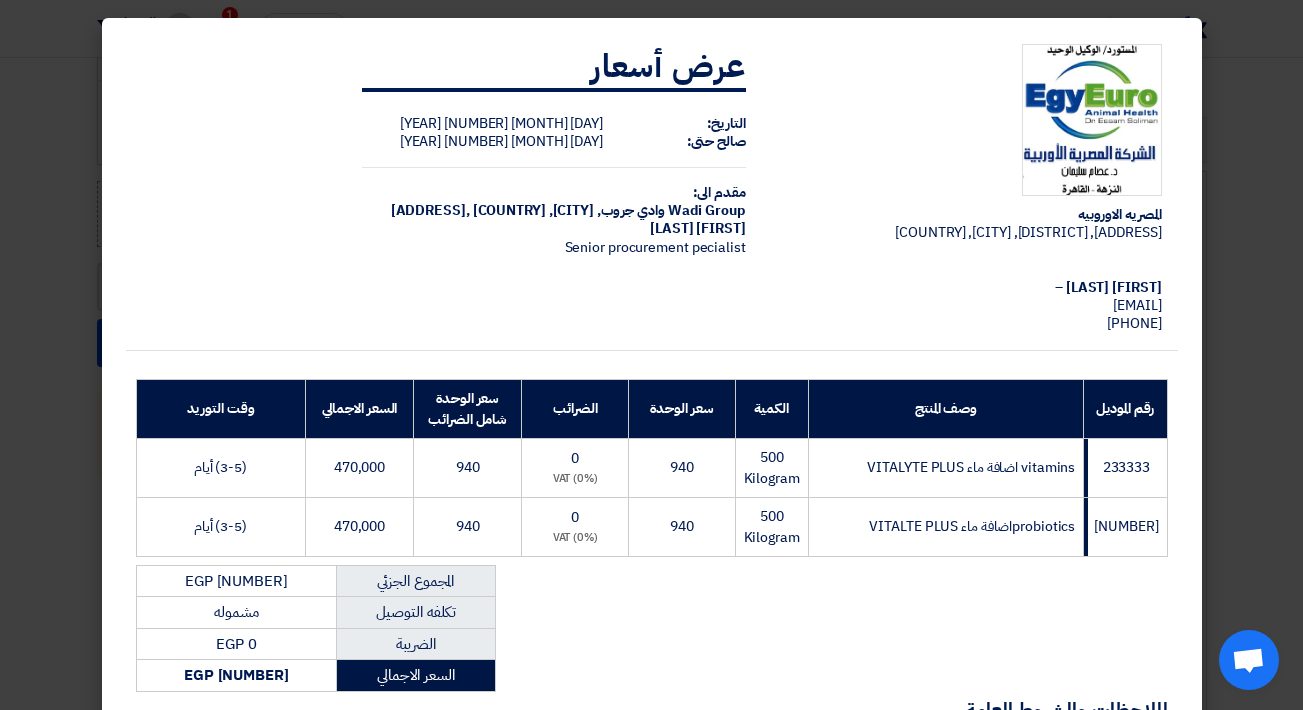 scroll, scrollTop: 232, scrollLeft: 0, axis: vertical 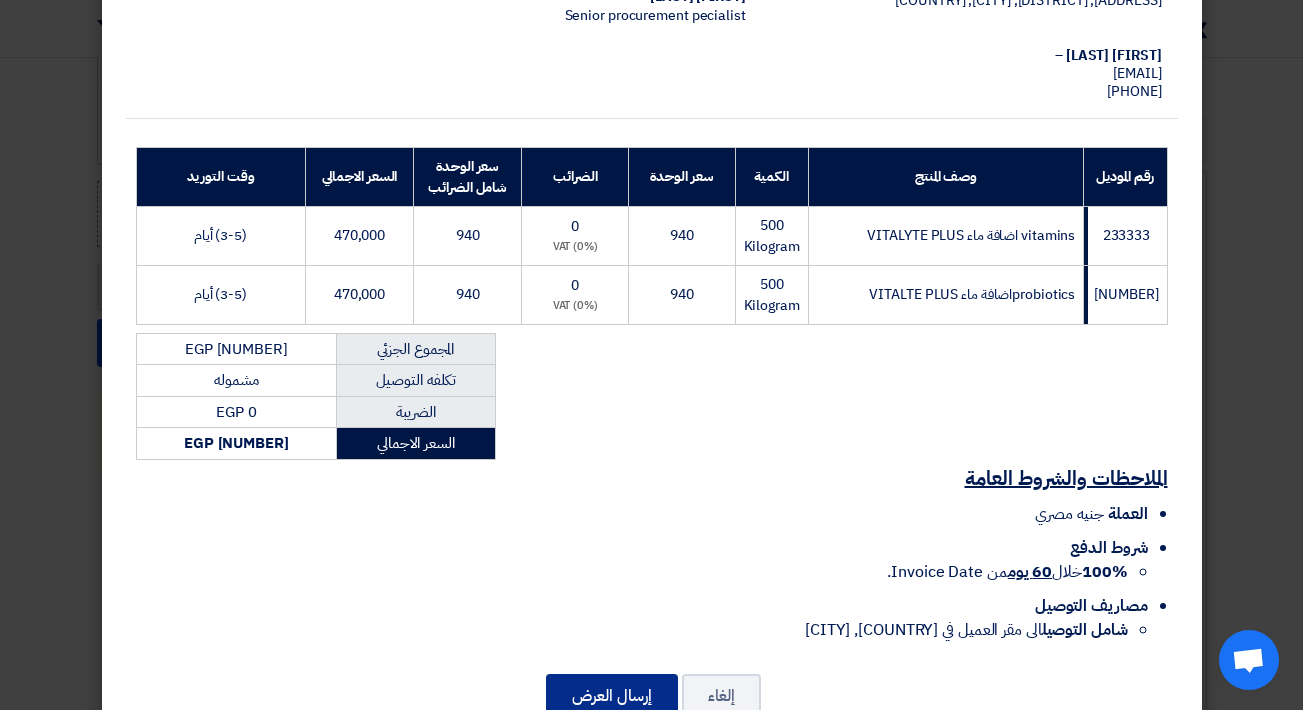 click on "إرسال العرض" 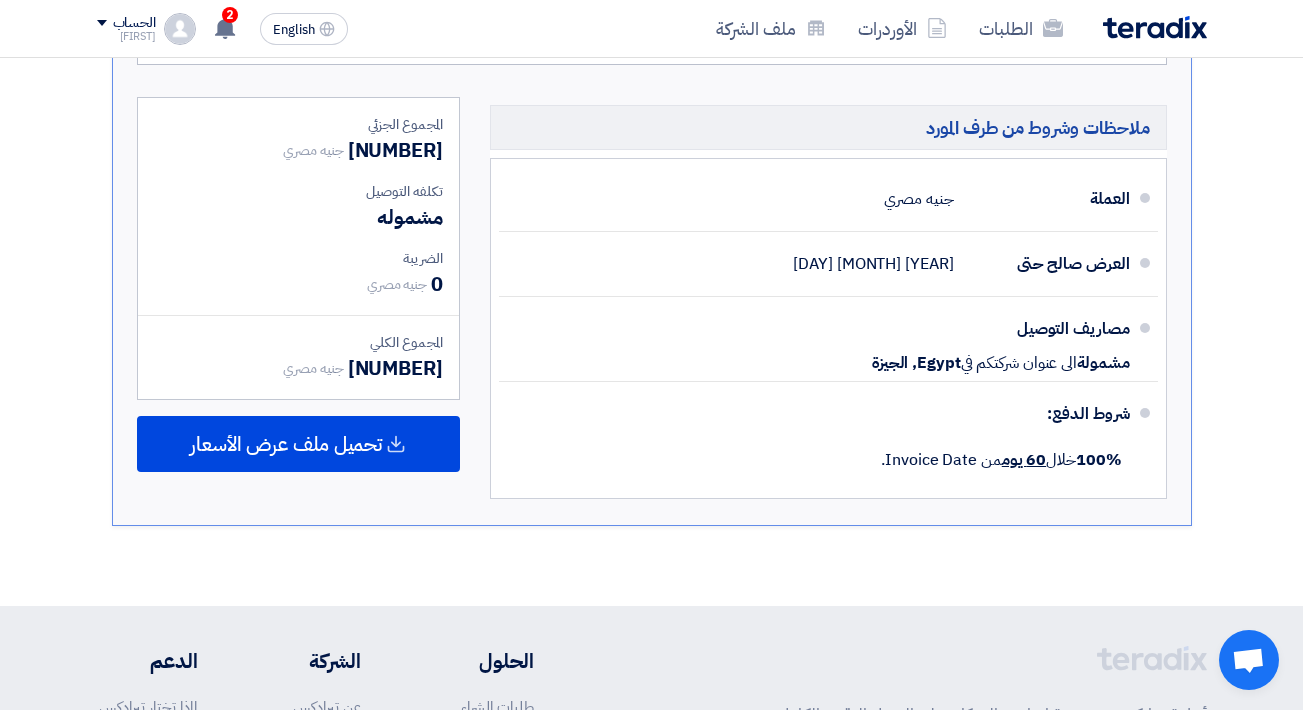 scroll, scrollTop: 962, scrollLeft: 0, axis: vertical 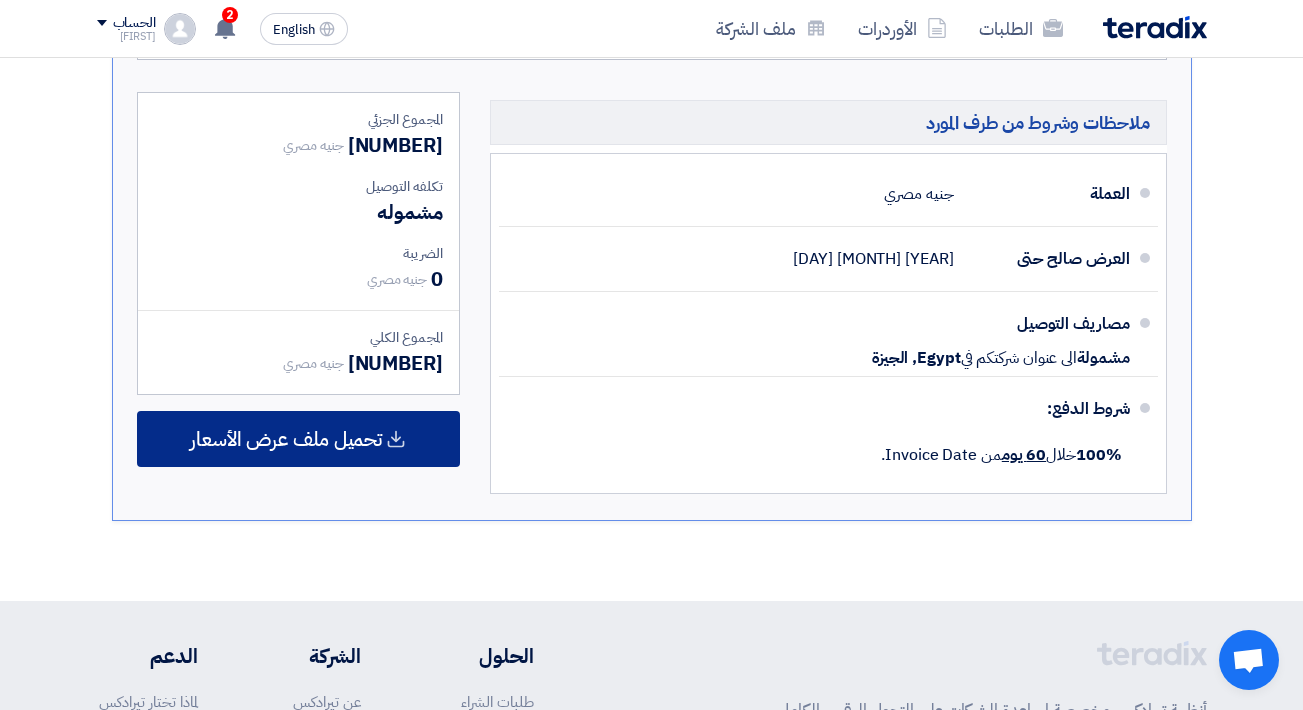 click on "تحميل ملف عرض الأسعار" at bounding box center [286, 439] 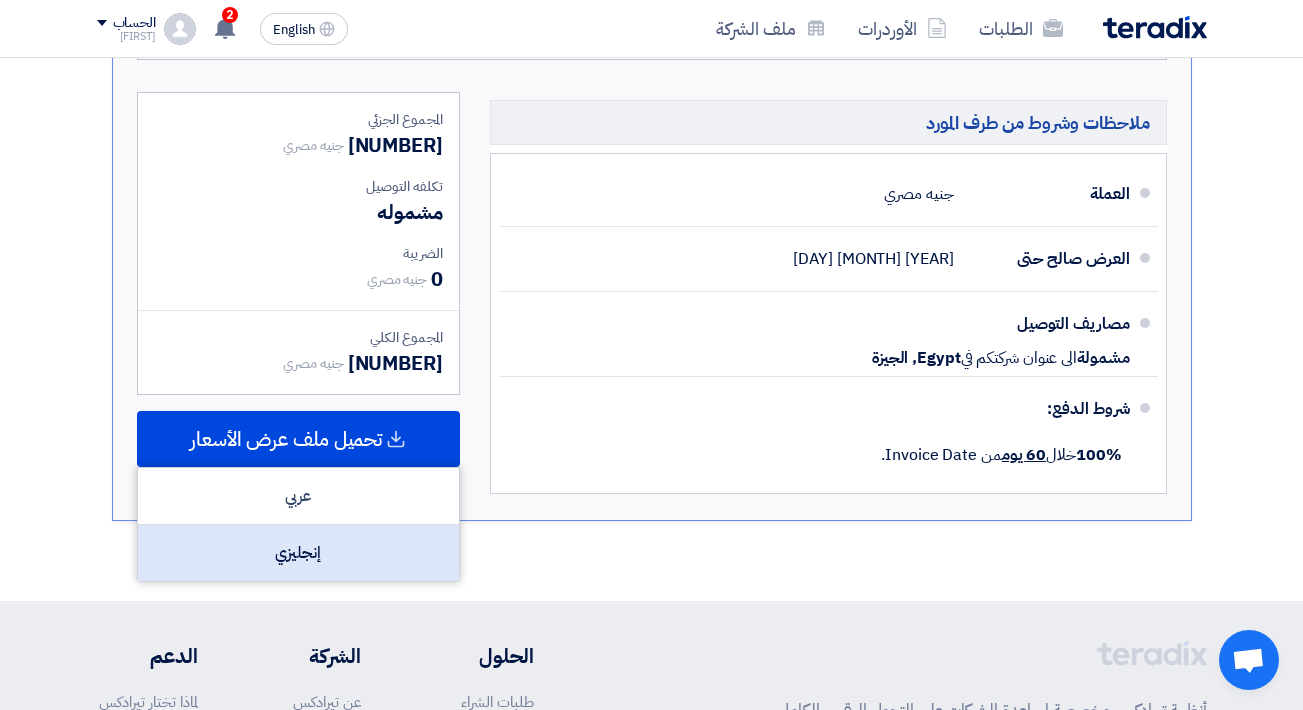 click on "إنجليزي" at bounding box center [298, 553] 